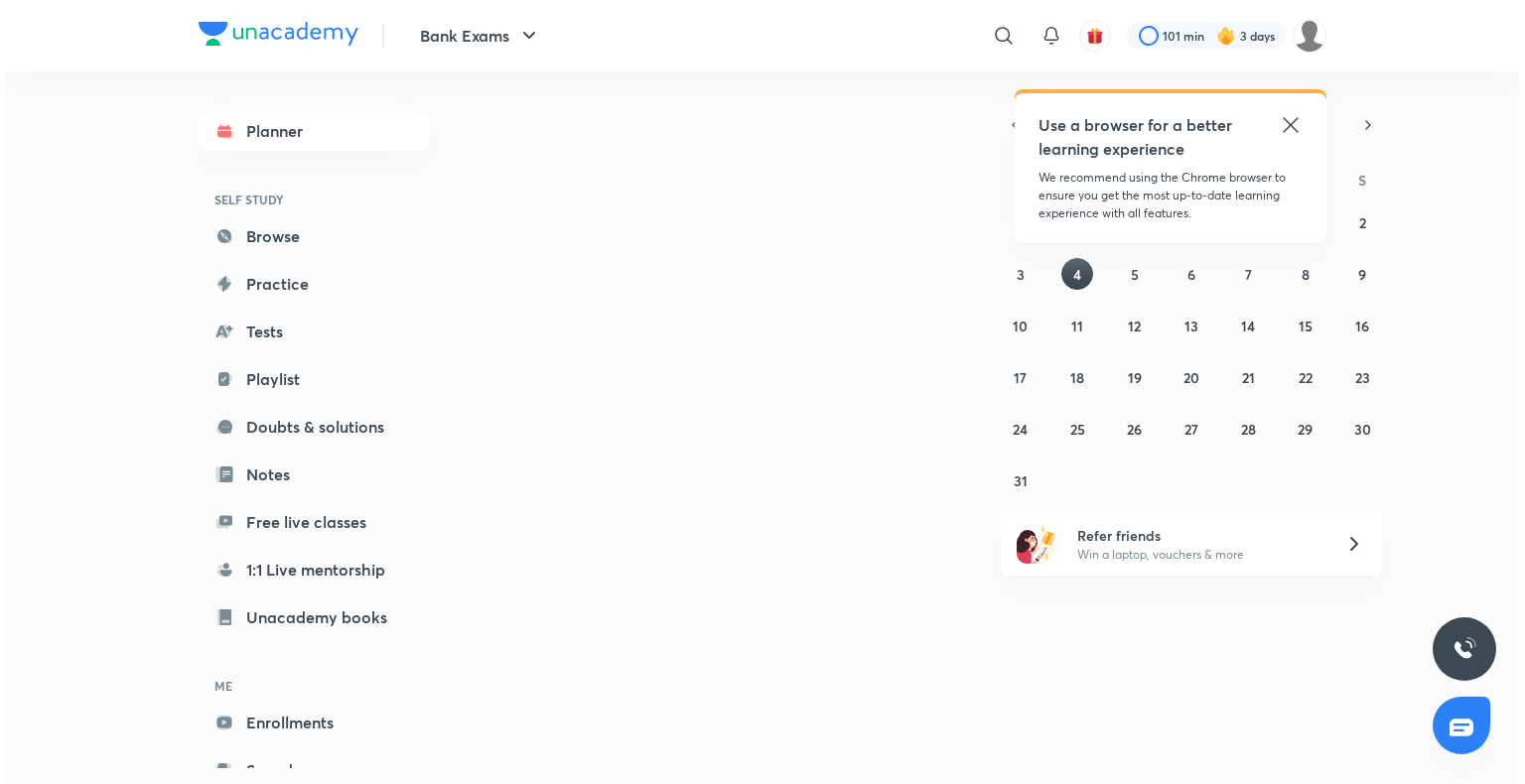 scroll, scrollTop: 0, scrollLeft: 0, axis: both 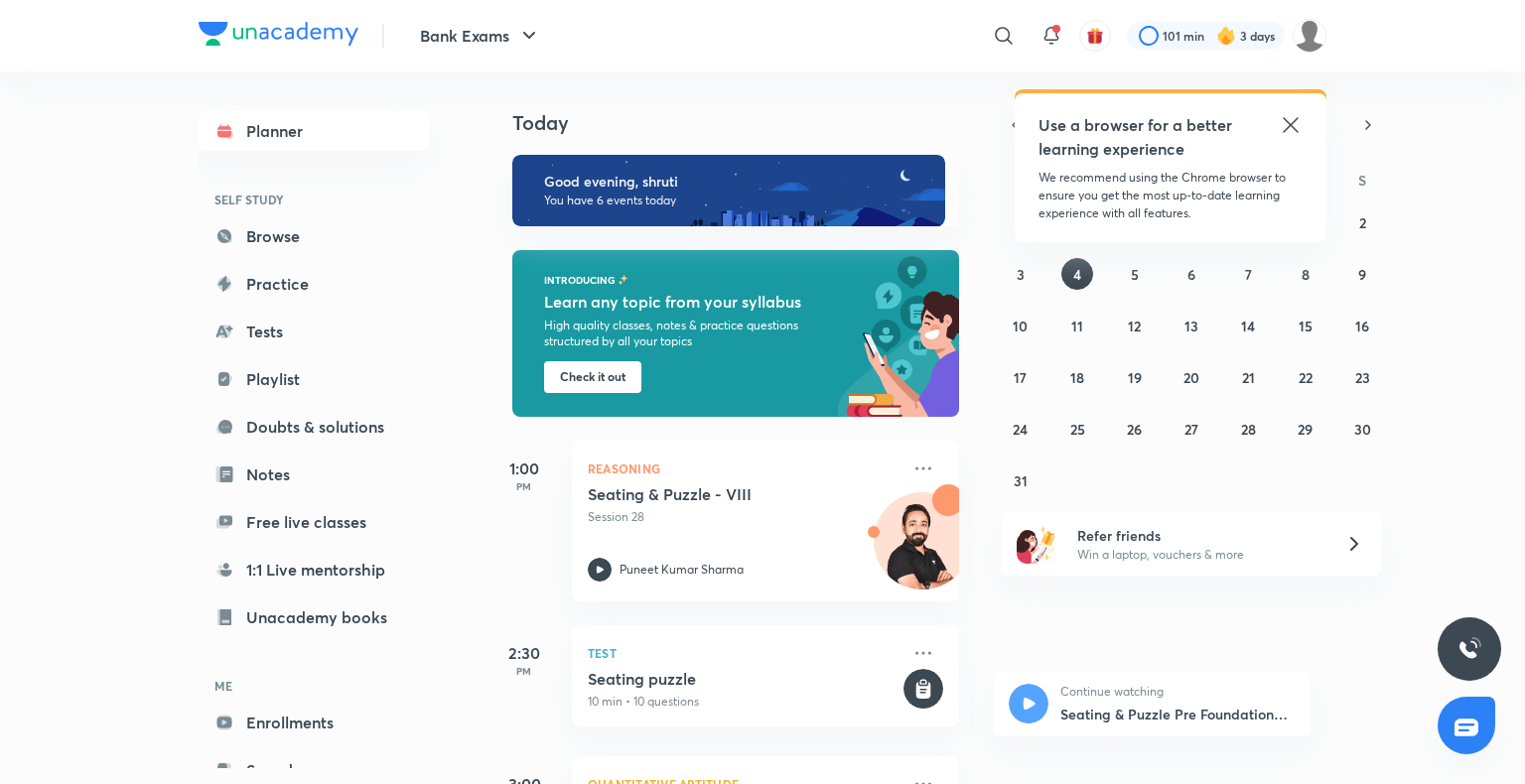 click 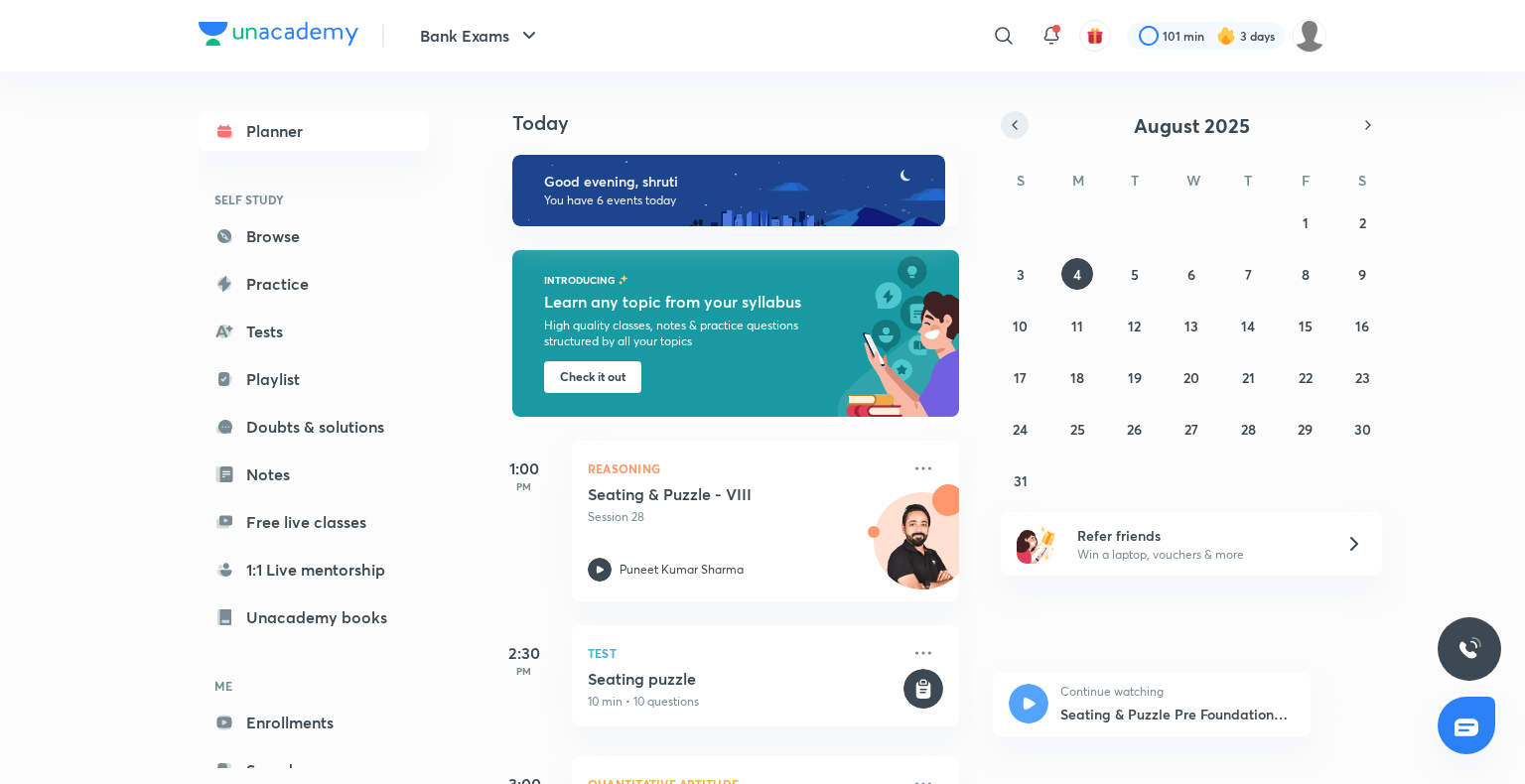 click 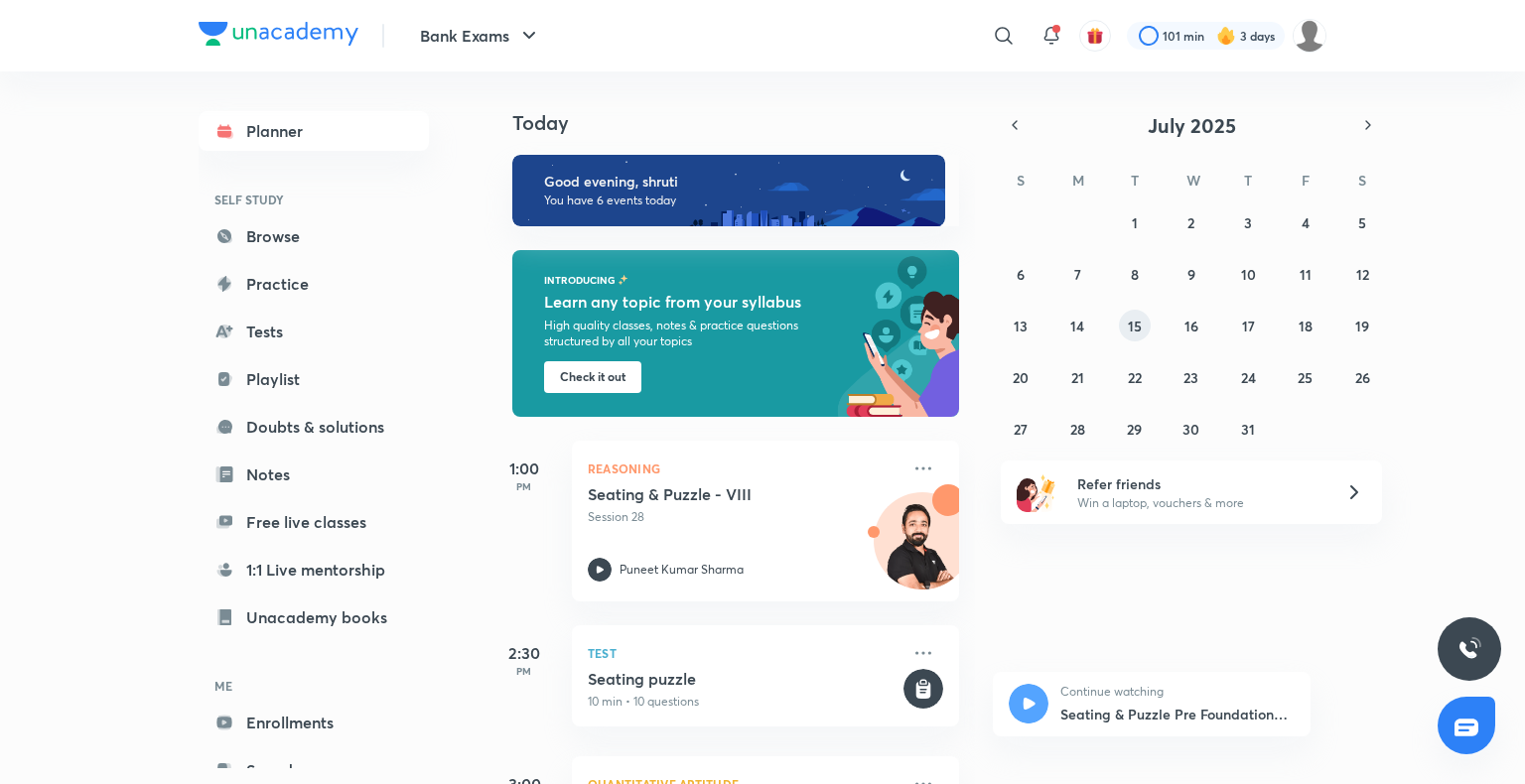 click on "15" at bounding box center [1135, 326] 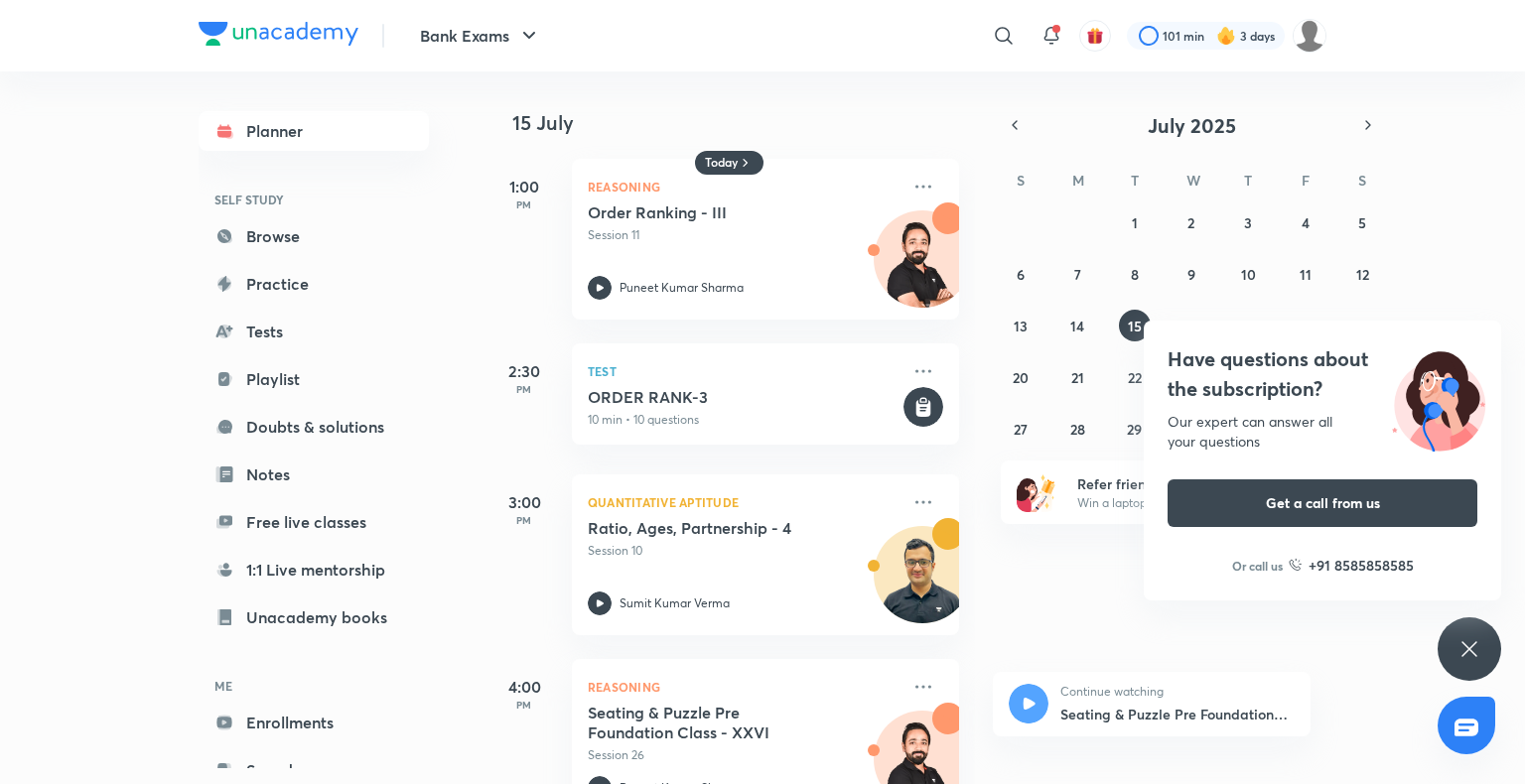 click 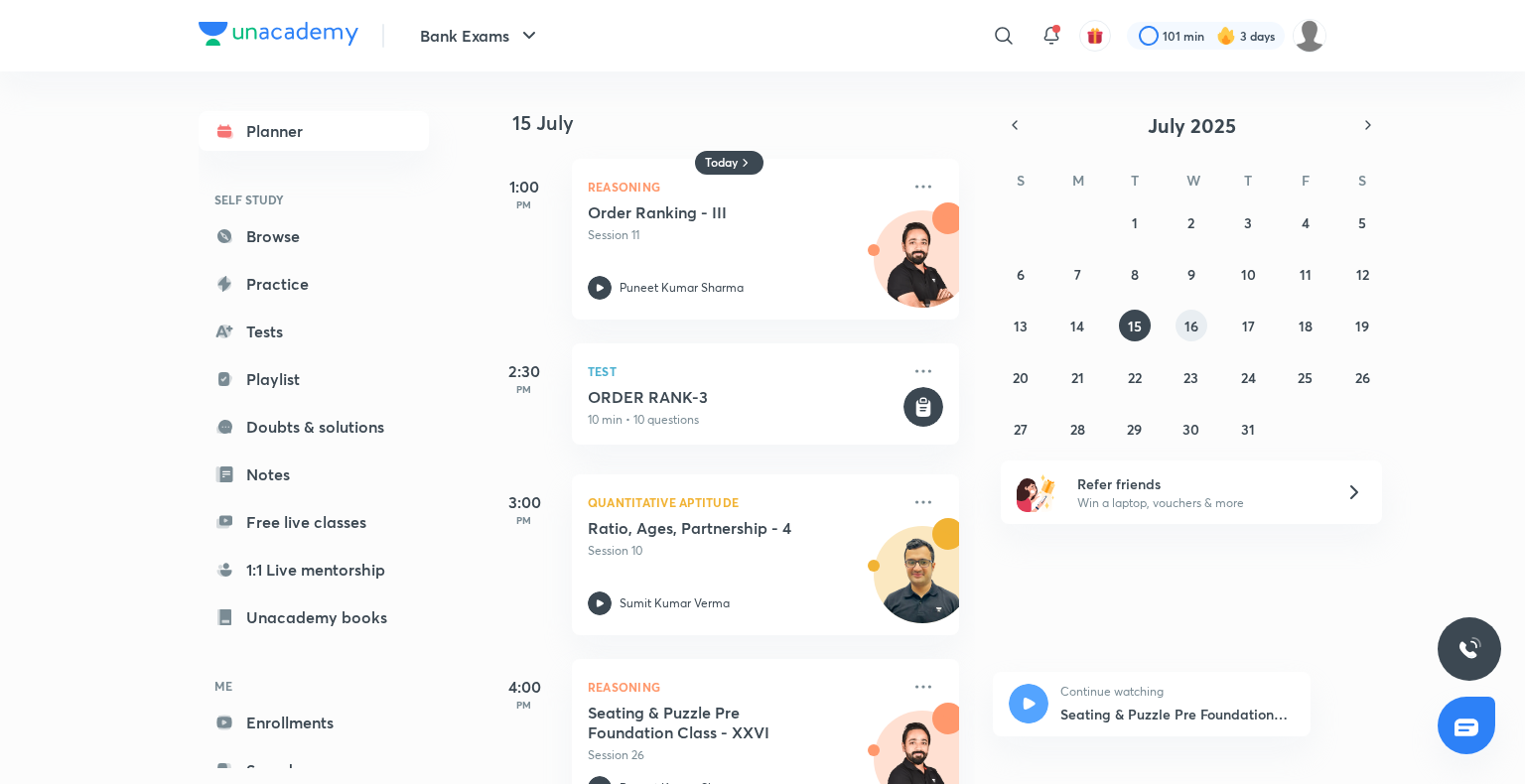 click on "16" at bounding box center [1191, 326] 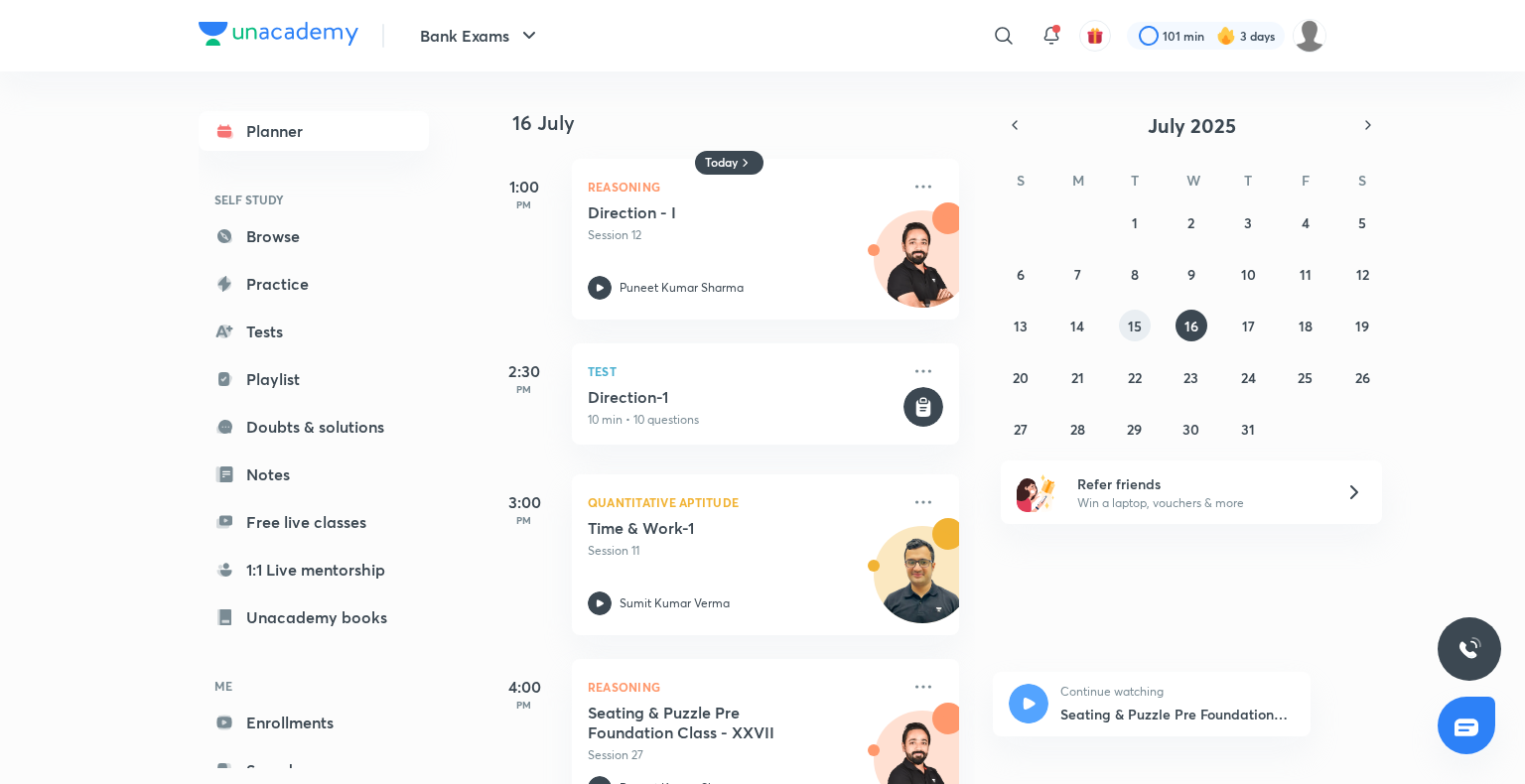 click on "15" at bounding box center (1135, 326) 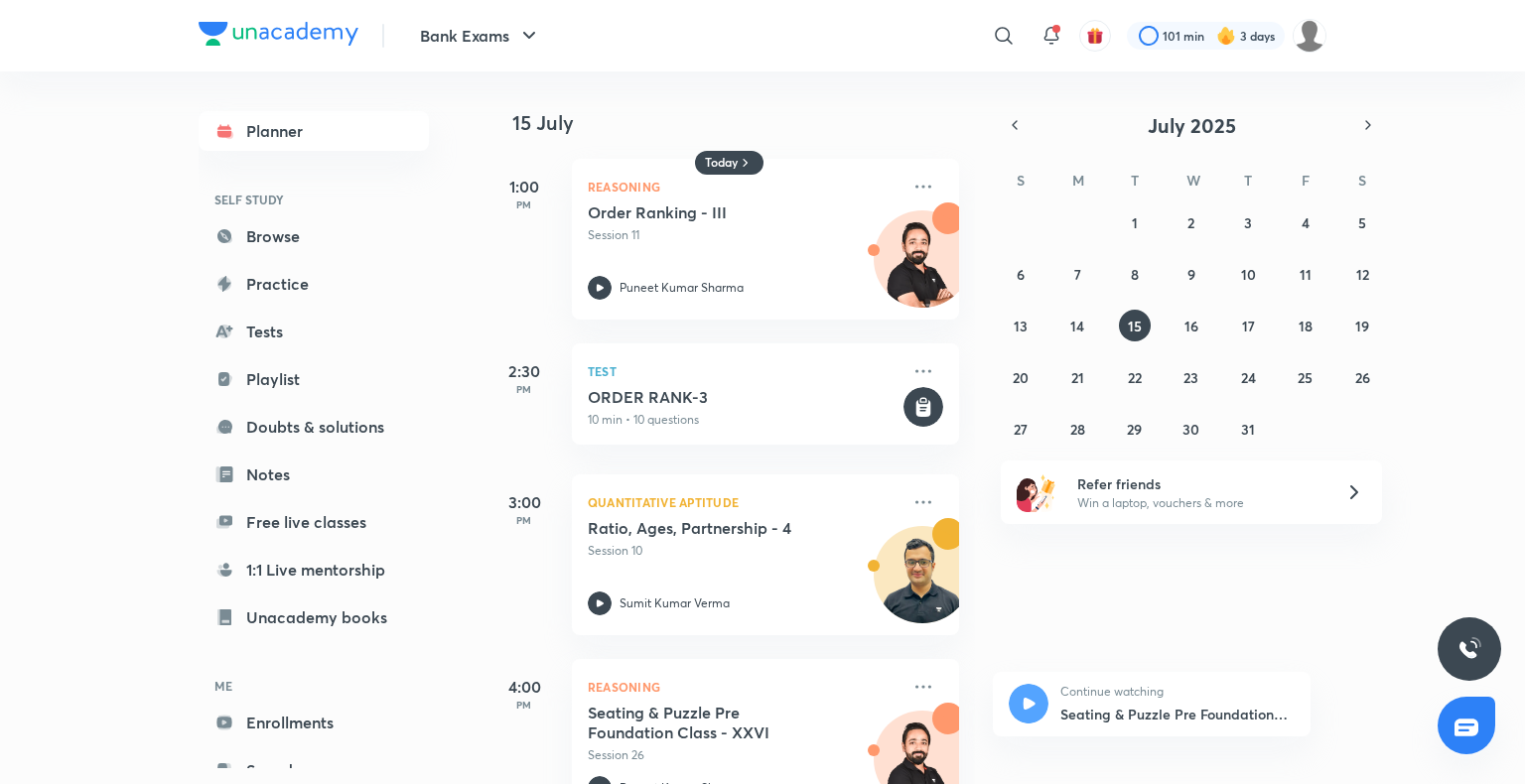 type 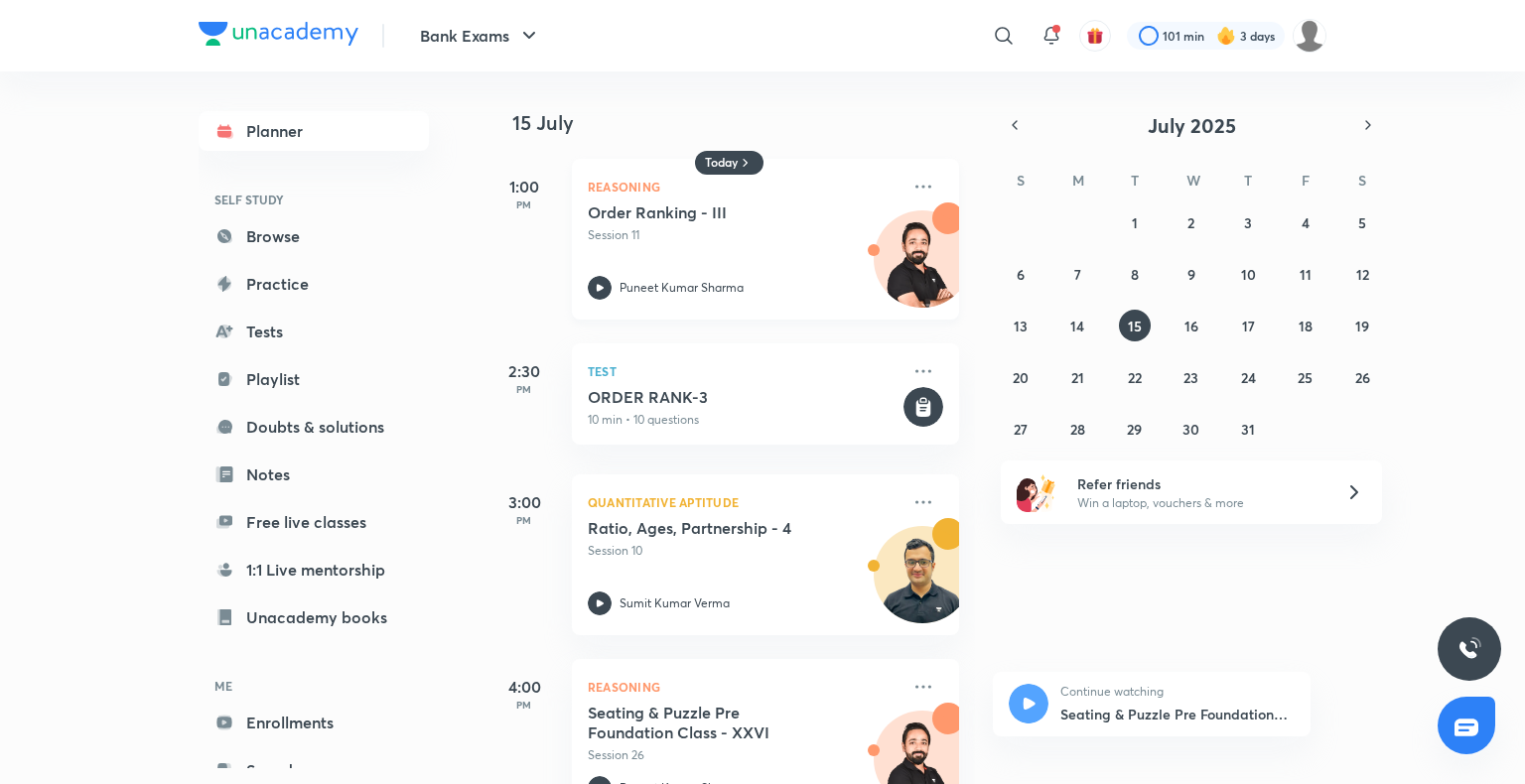 click on "Session 11" at bounding box center [744, 235] 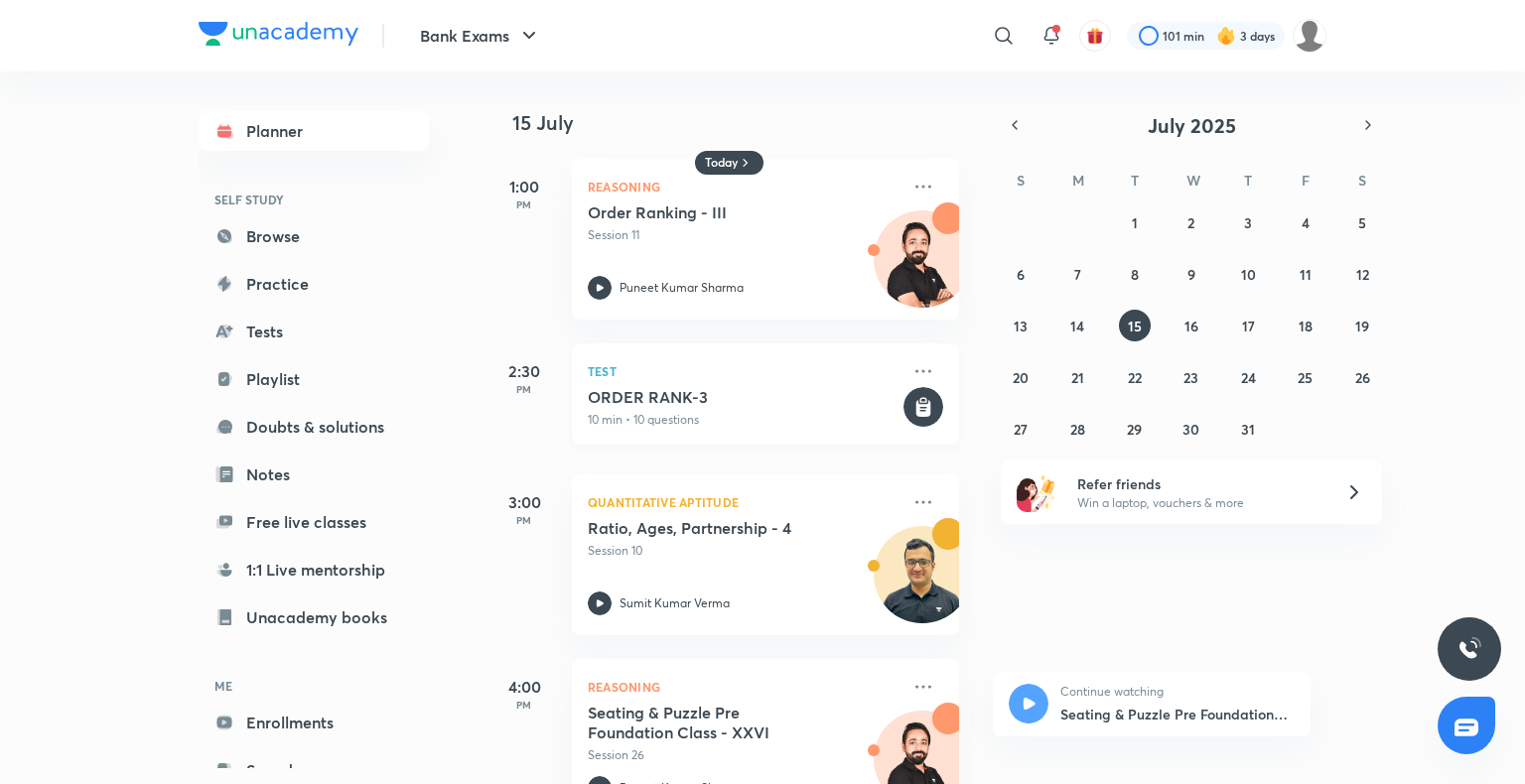 click on "Test" at bounding box center [744, 371] 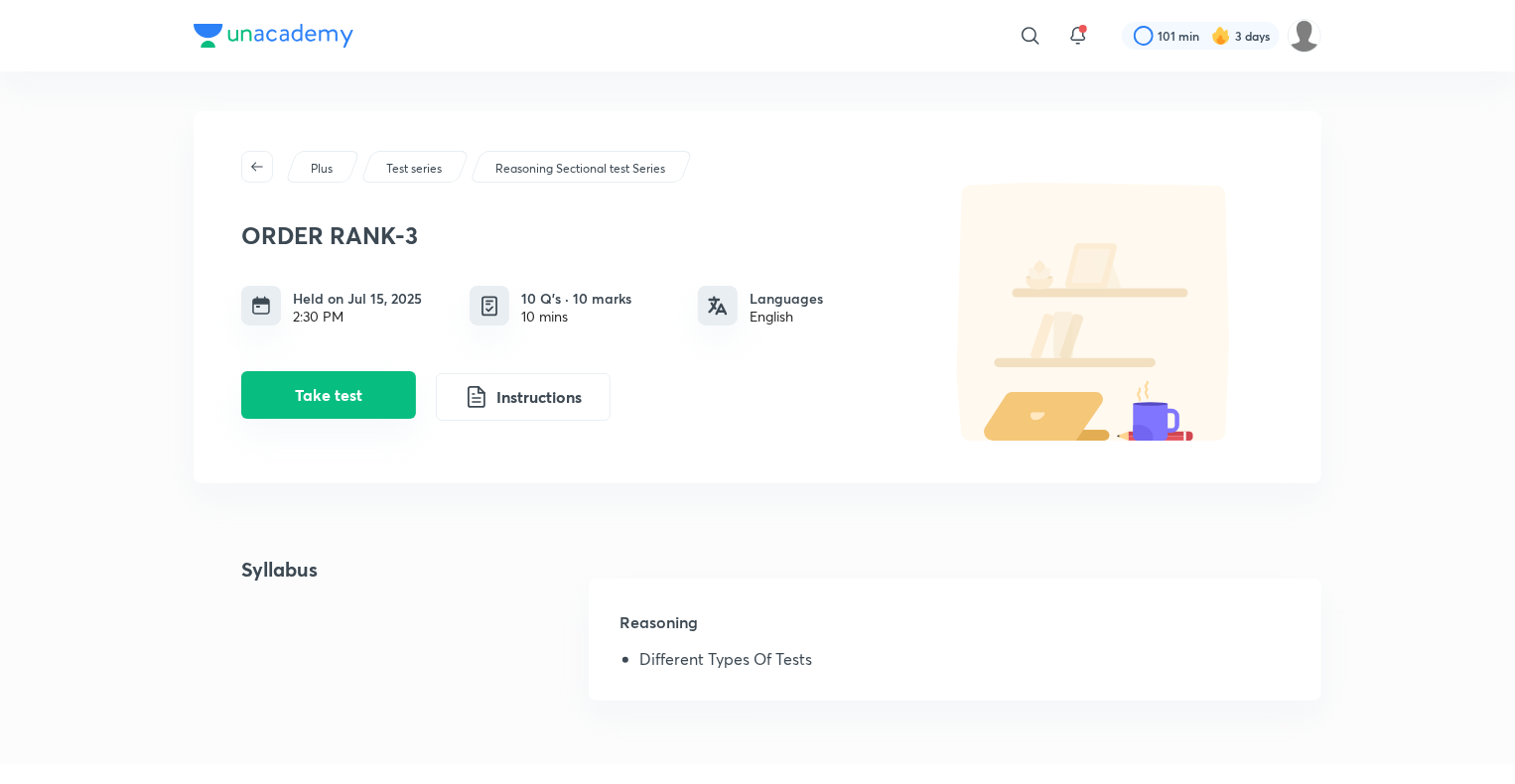 click on "Take test" at bounding box center (329, 395) 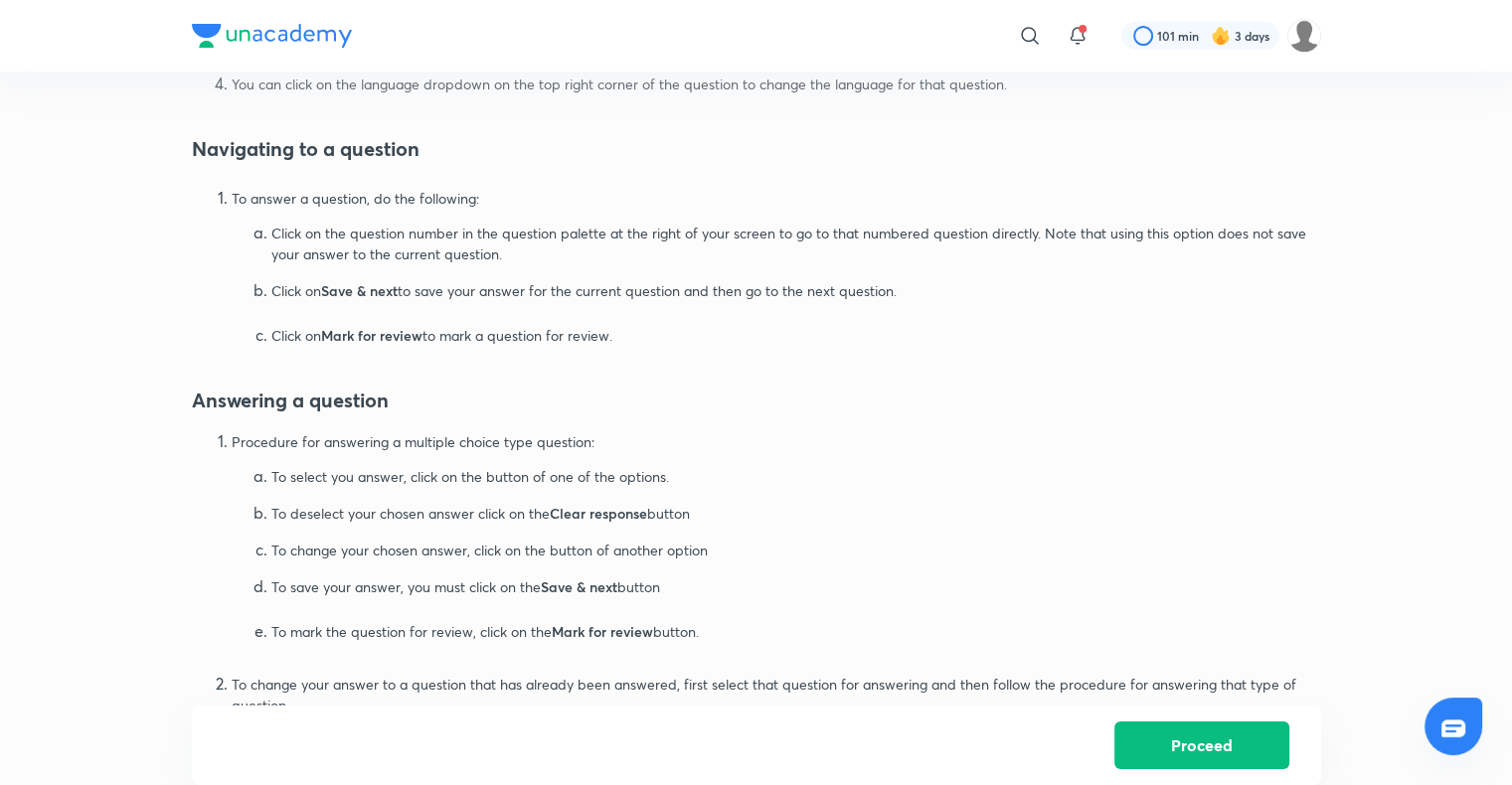 scroll, scrollTop: 885, scrollLeft: 0, axis: vertical 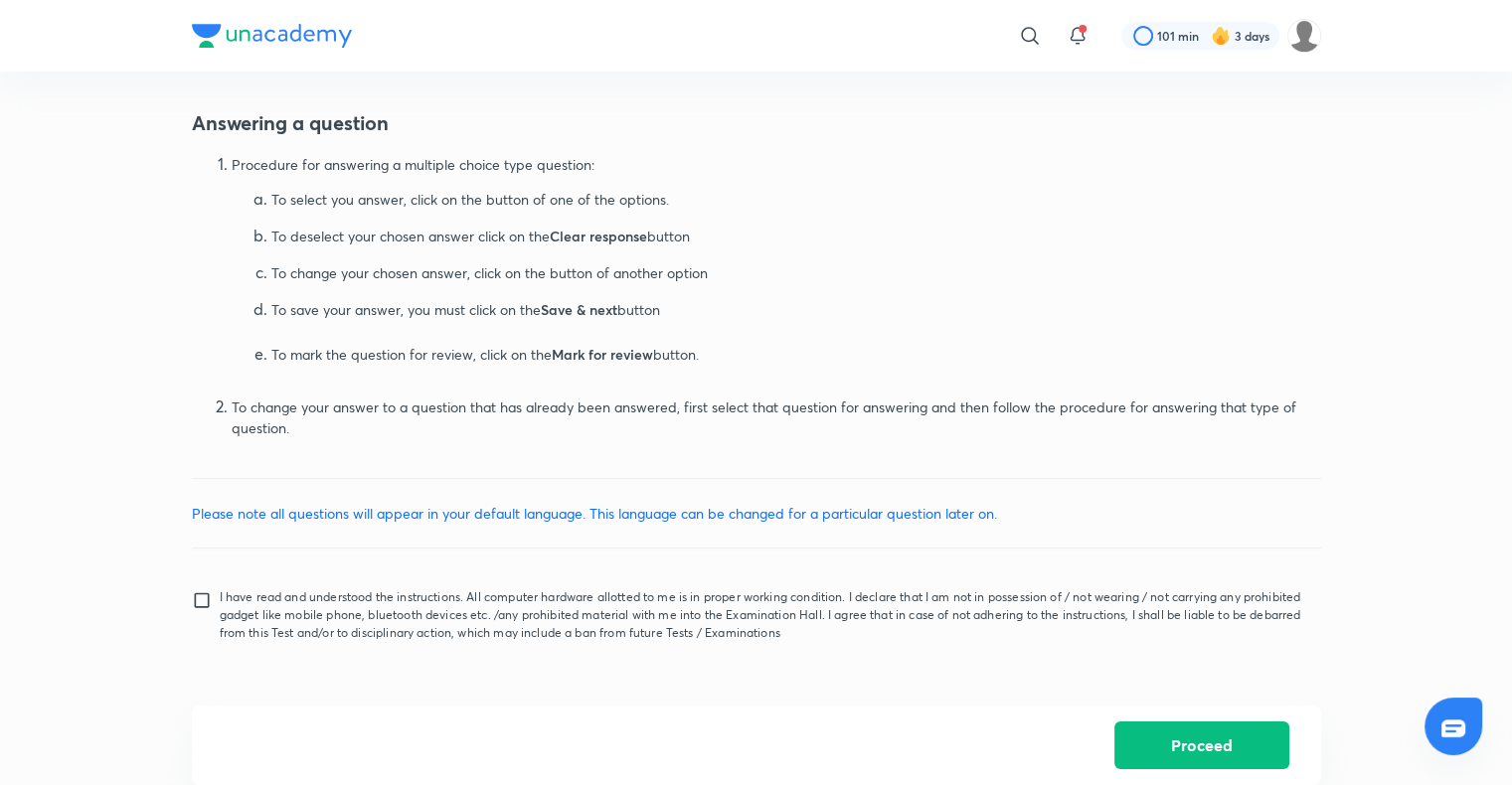 click on "I have read and understood the instructions. All computer hardware allotted to me is in proper working condition. I declare that I am not in possession of / not wearing / not carrying any prohibited gadget like mobile phone, bluetooth devices etc. /any prohibited material with me into the Examination Hall. I agree that in case of not adhering to the instructions, I shall be liable to be debarred from this Test and/or to disciplinary action, which may include a ban from future Tests / Examinations" at bounding box center (206, 615) 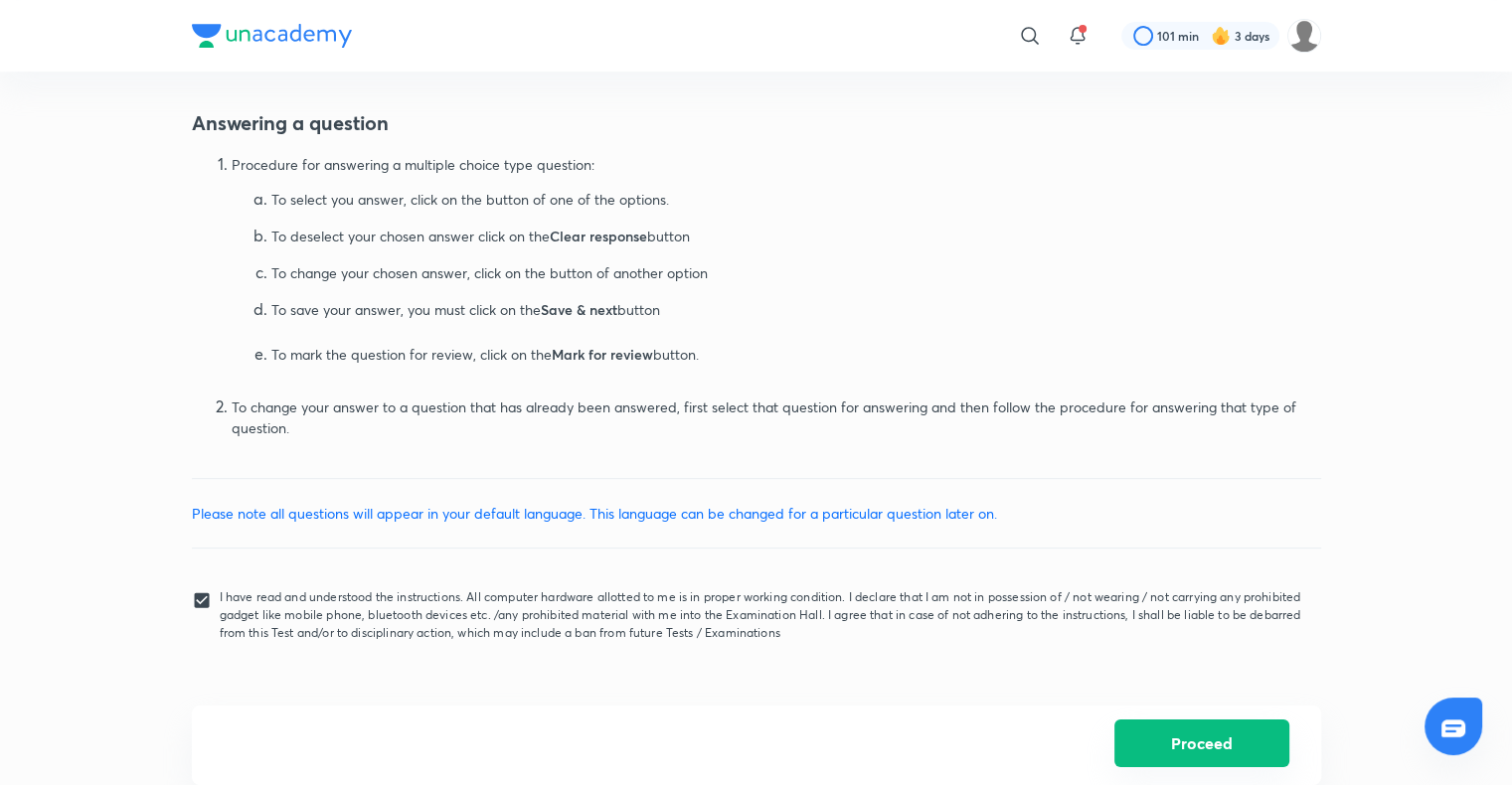 click on "Proceed" at bounding box center [1202, 743] 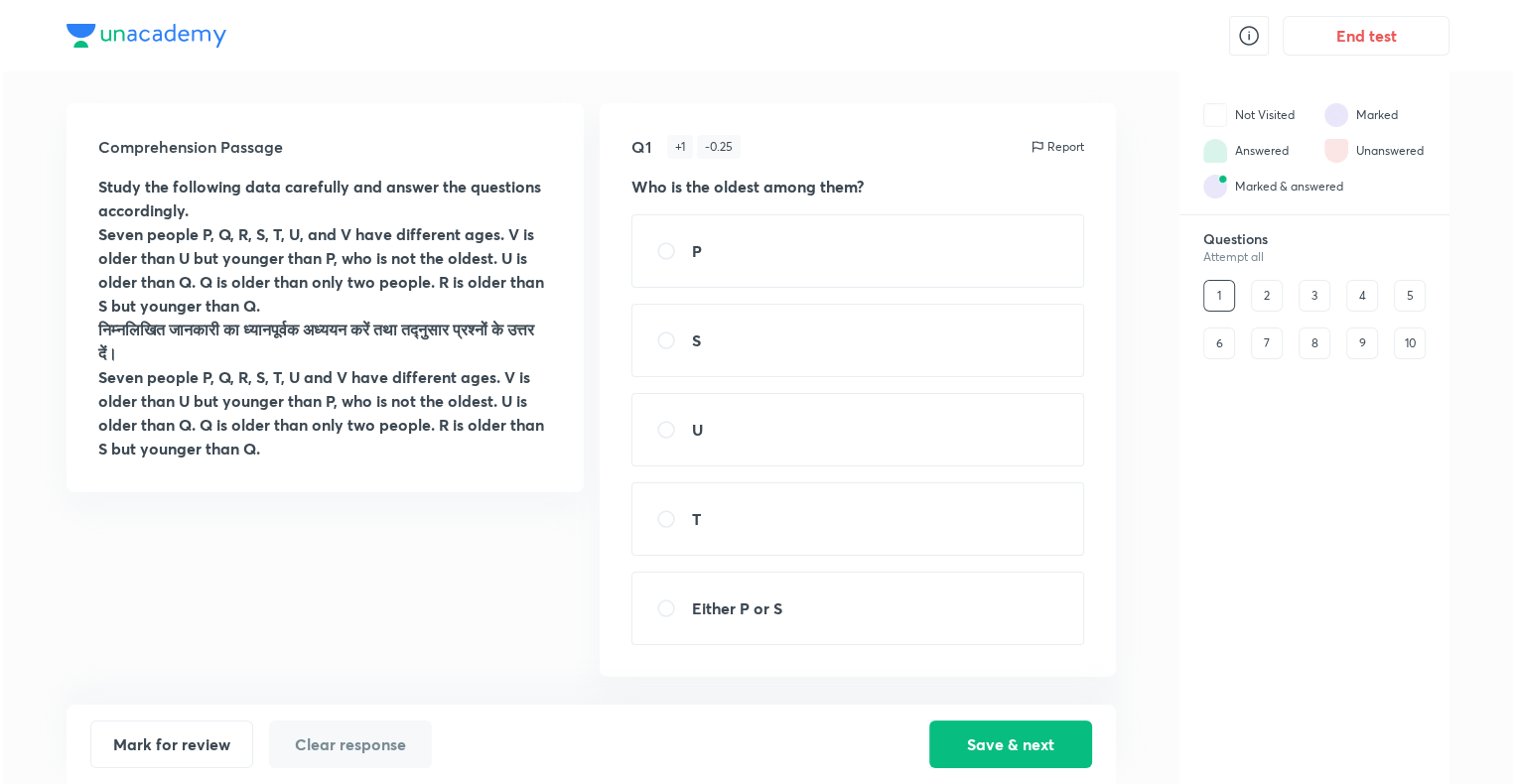 scroll, scrollTop: 0, scrollLeft: 0, axis: both 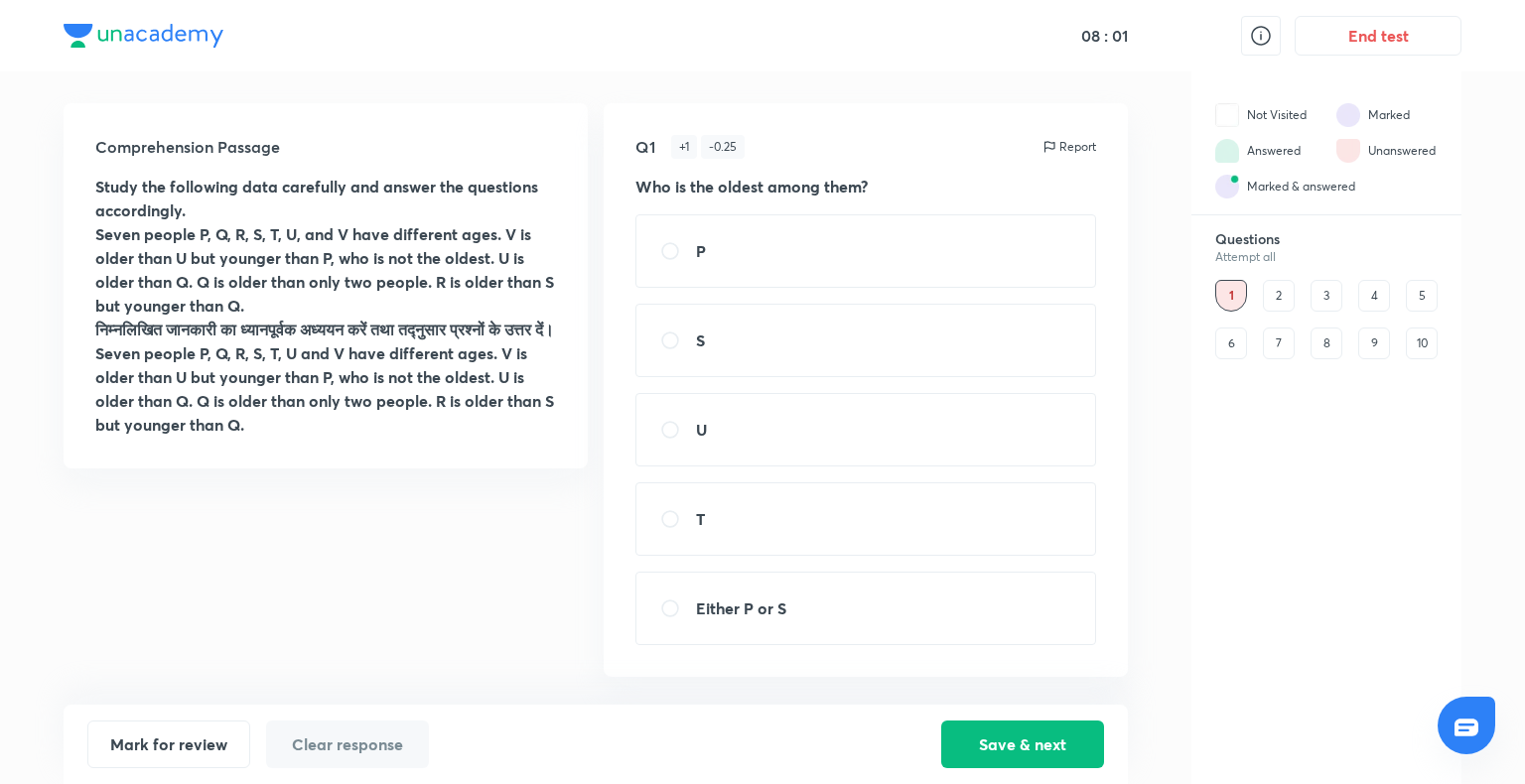 click on "T" at bounding box center (866, 519) 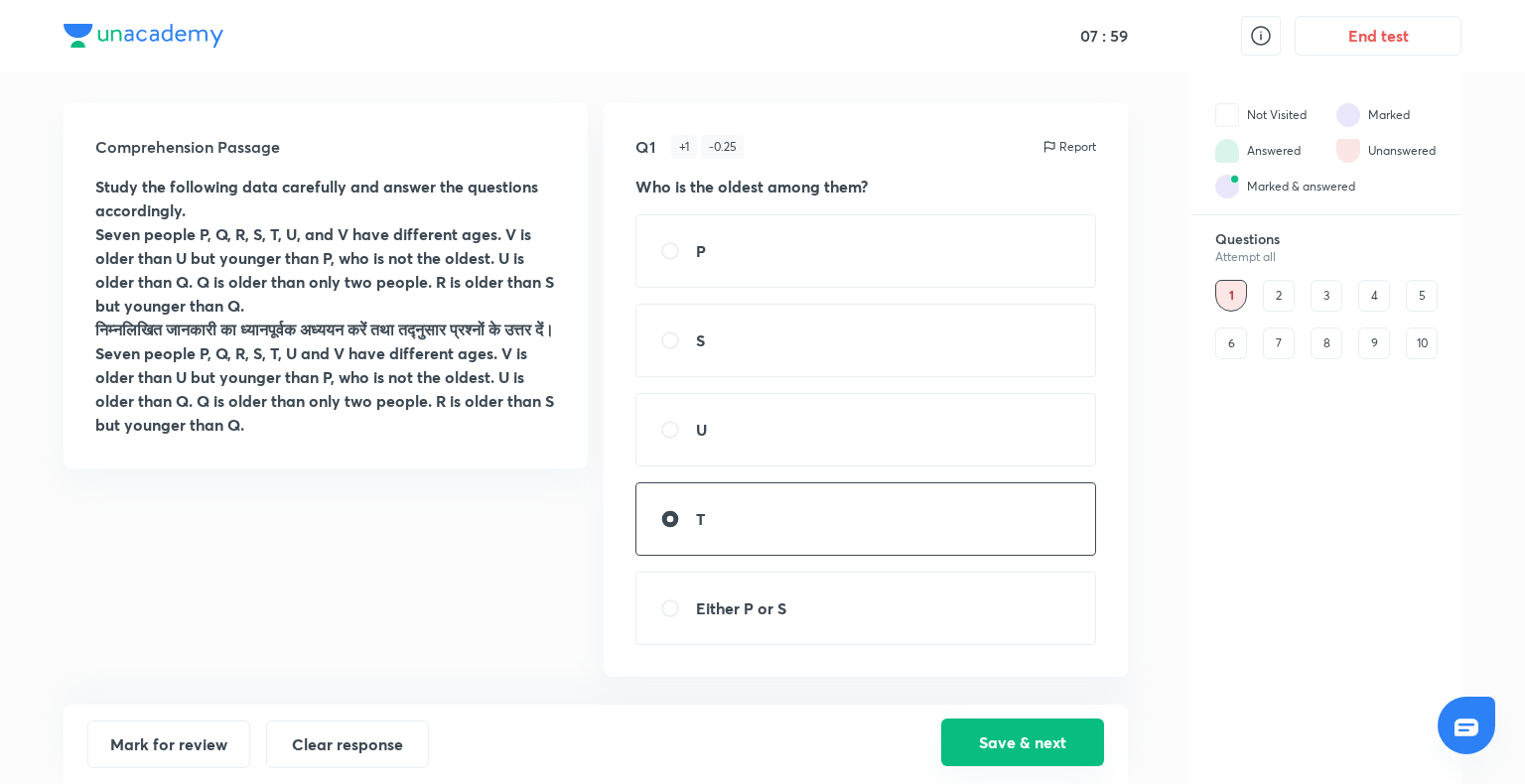 click on "Save & next" at bounding box center (1023, 742) 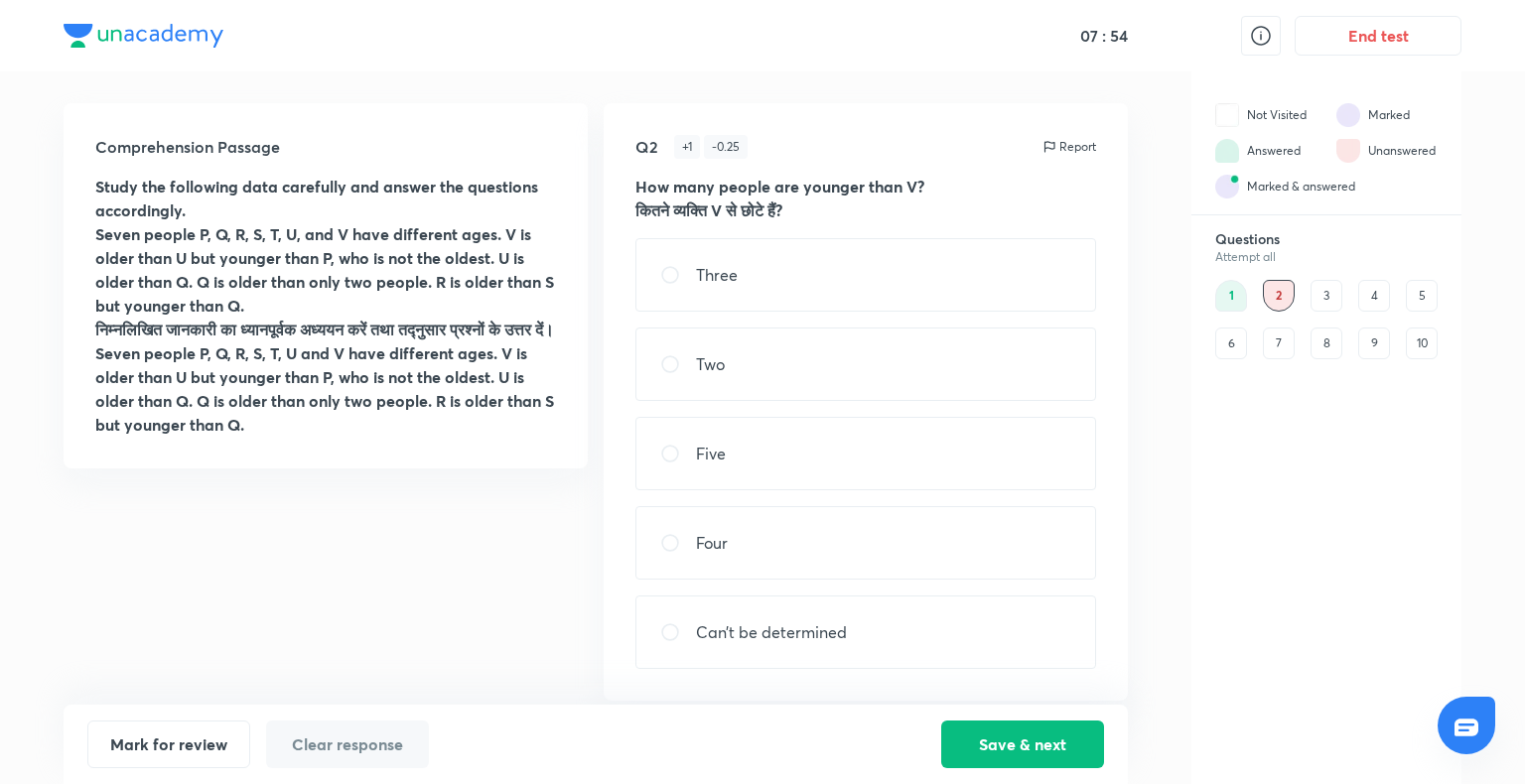 click on "Four" at bounding box center [866, 543] 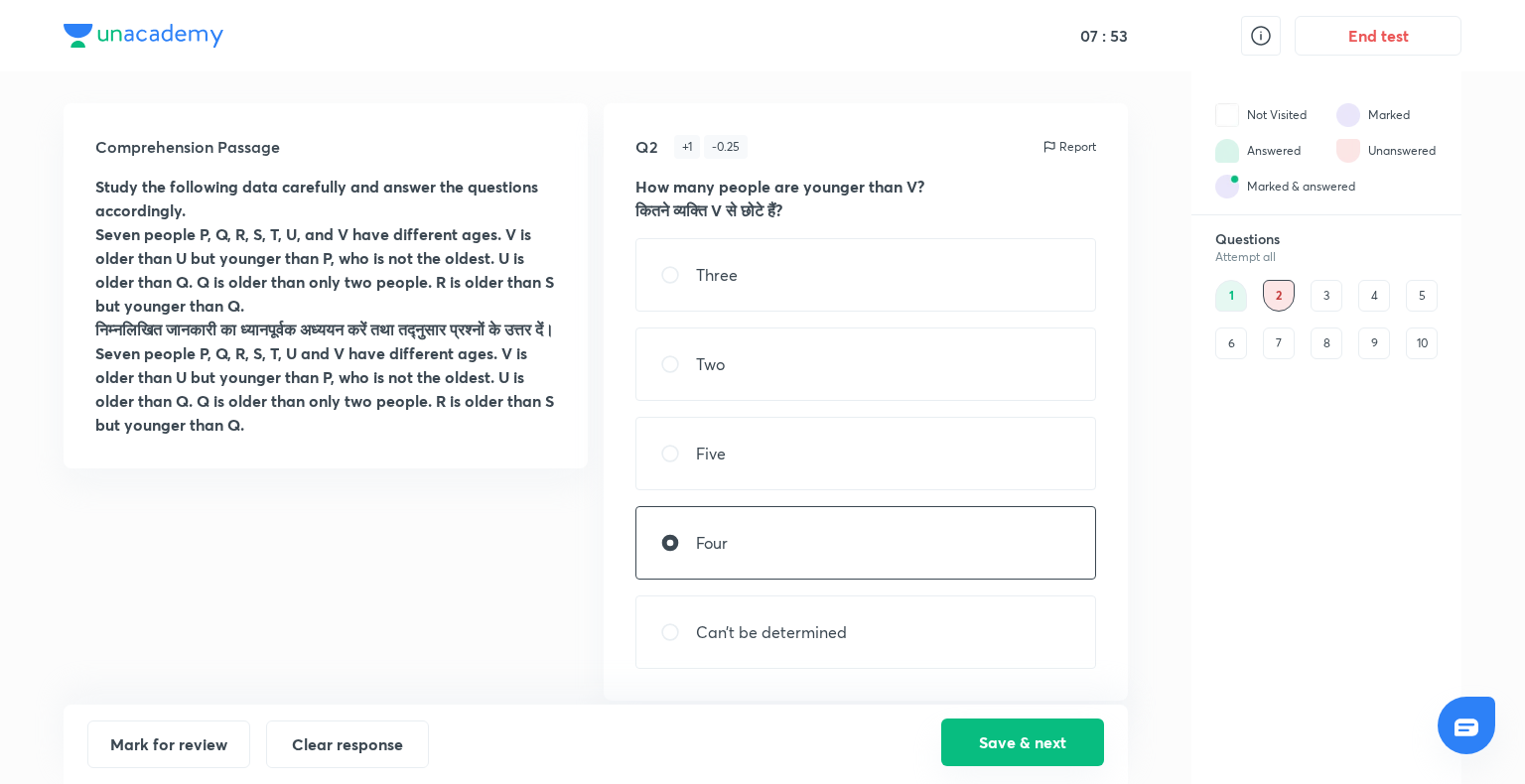 click on "Save & next" at bounding box center (1023, 742) 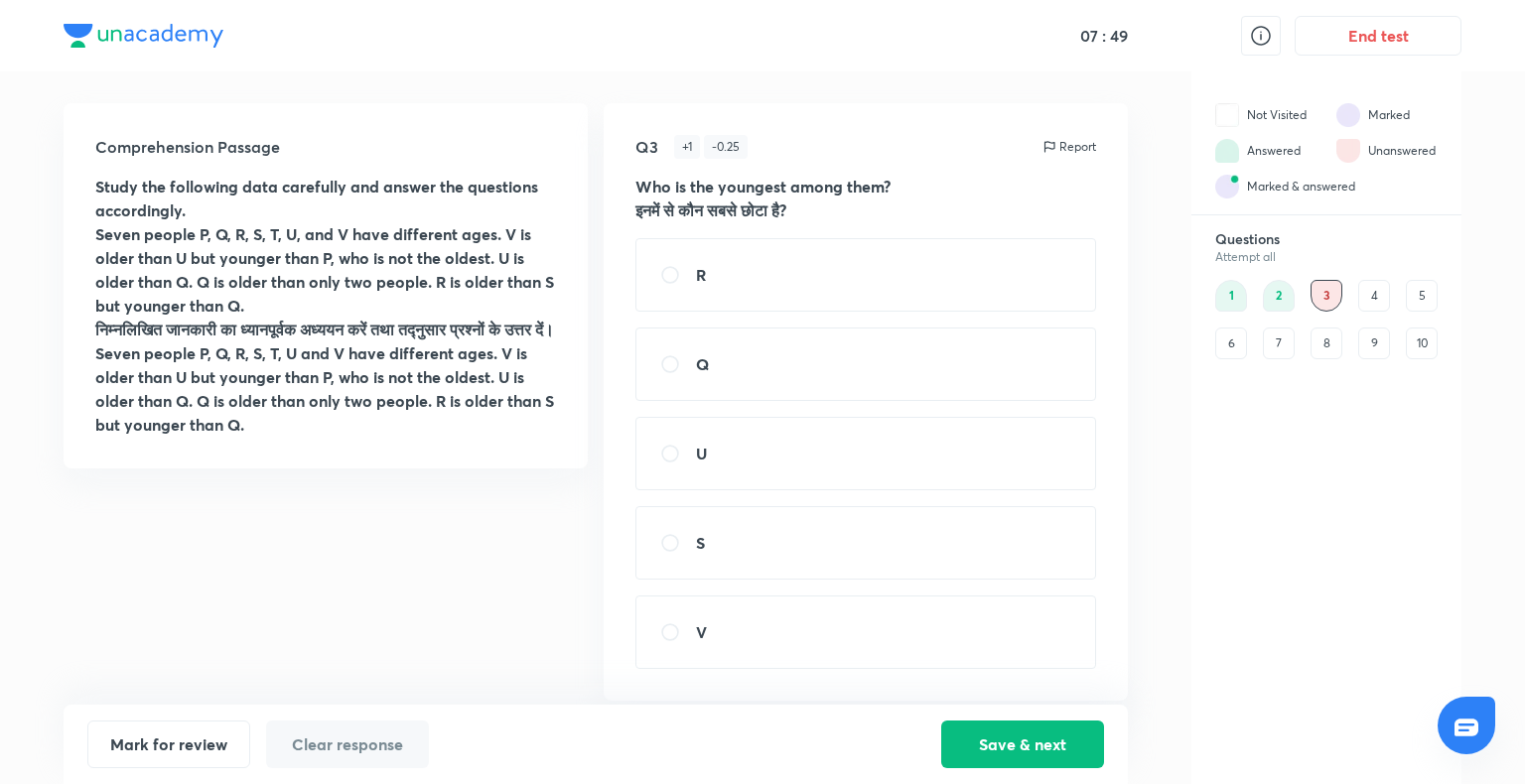 click on "S" at bounding box center [866, 543] 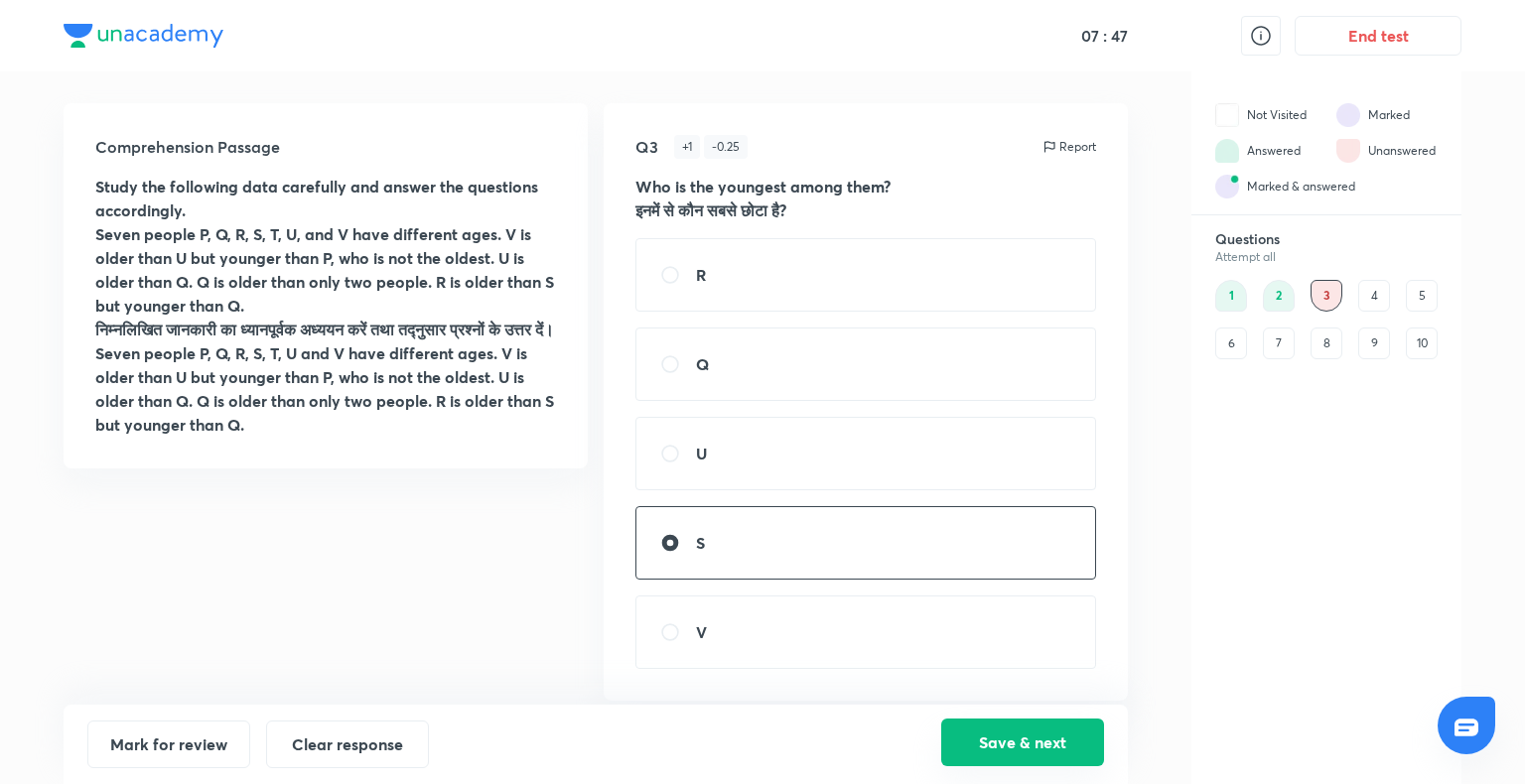 click on "Save & next" at bounding box center (1023, 742) 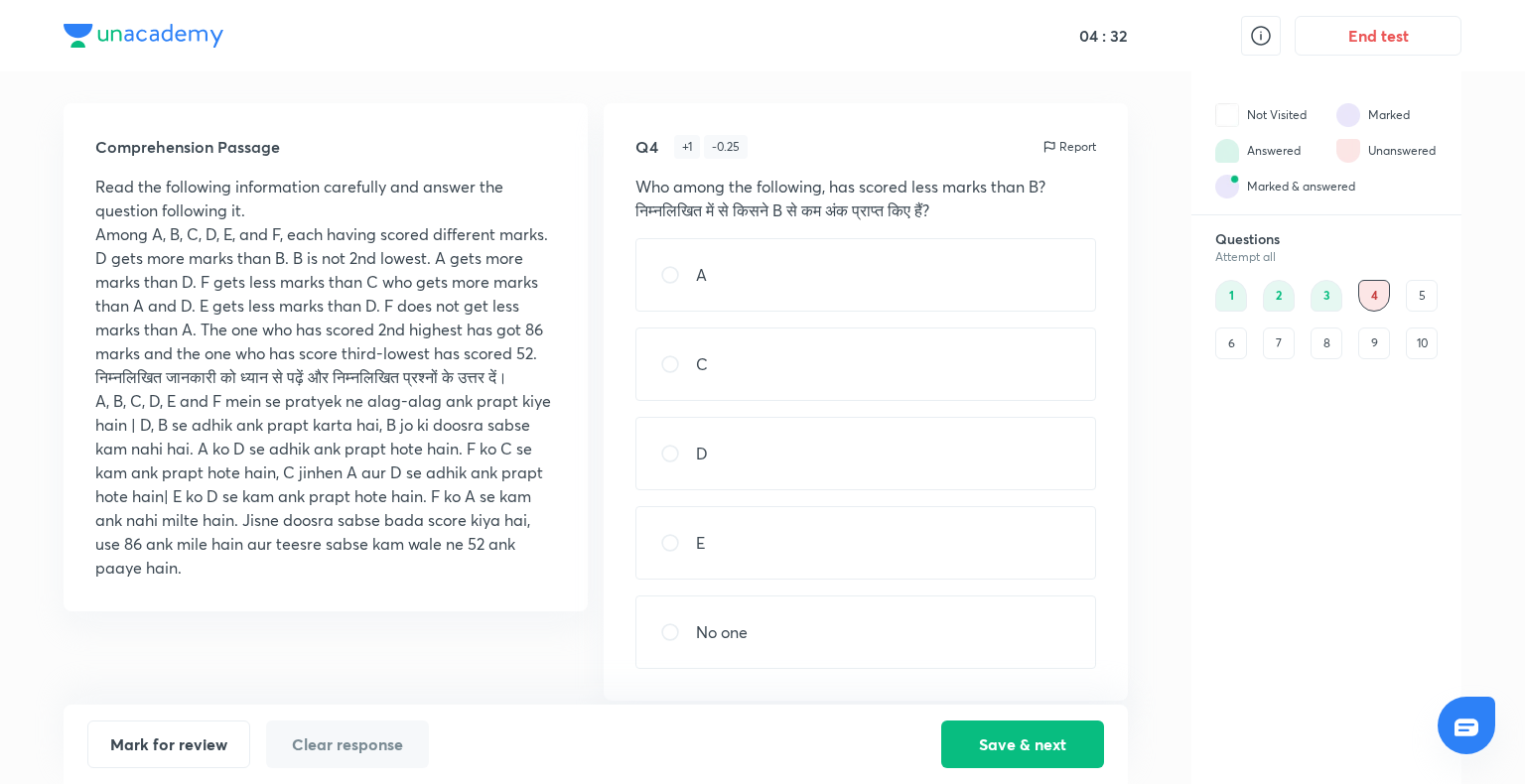 click on "No one" at bounding box center (866, 632) 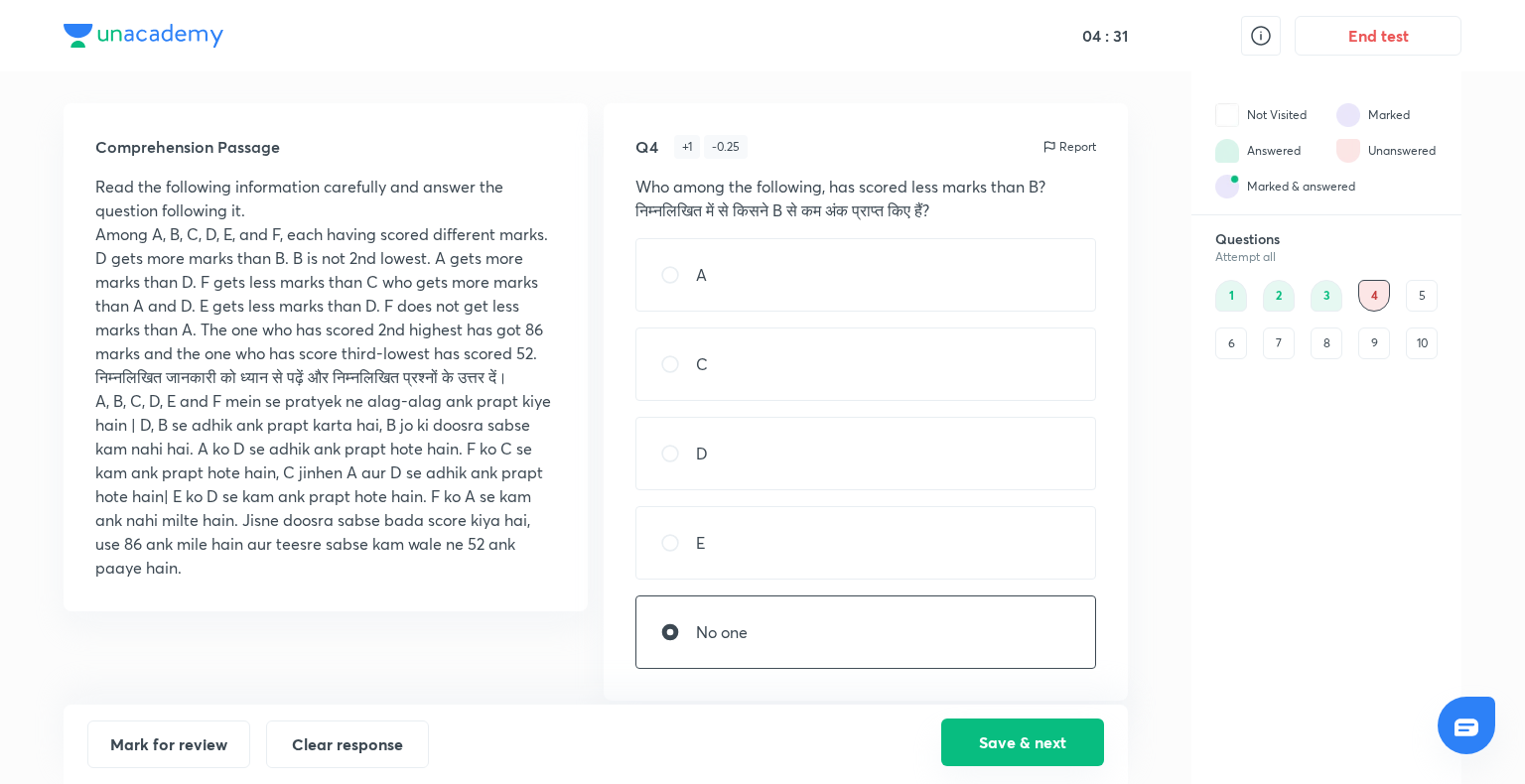 click on "Save & next" at bounding box center (1023, 742) 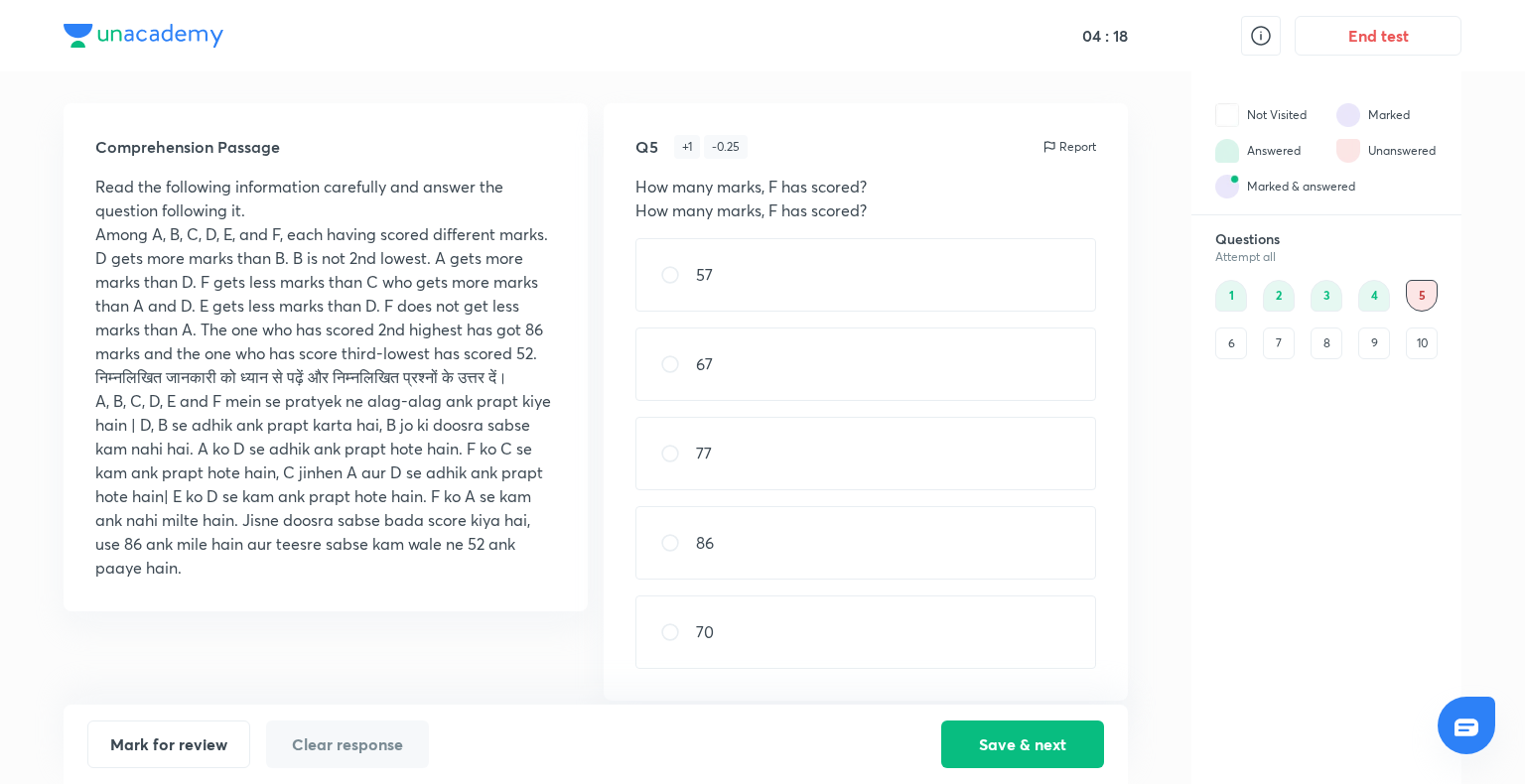 click on "86" at bounding box center (866, 543) 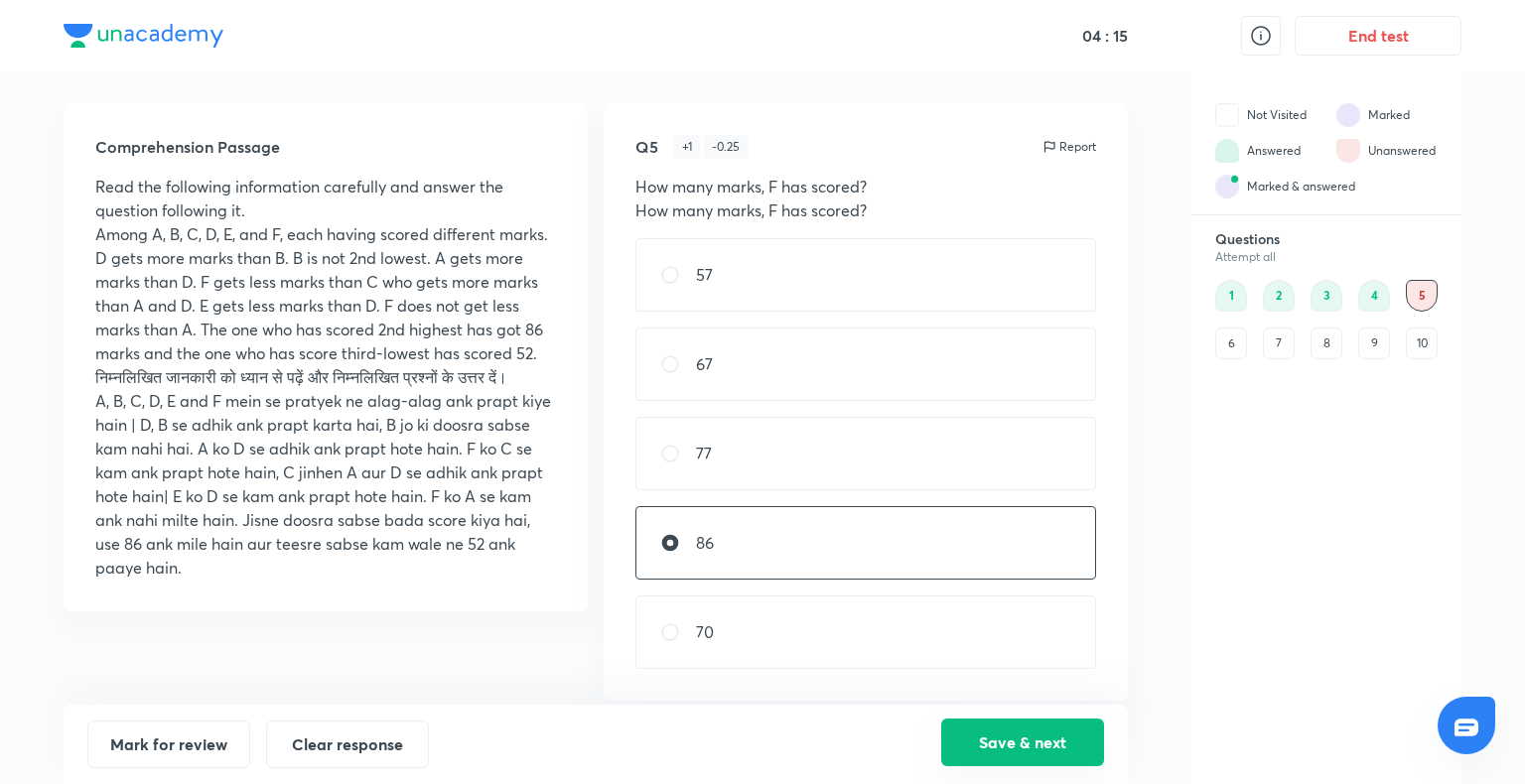 click on "Save & next" at bounding box center (1023, 742) 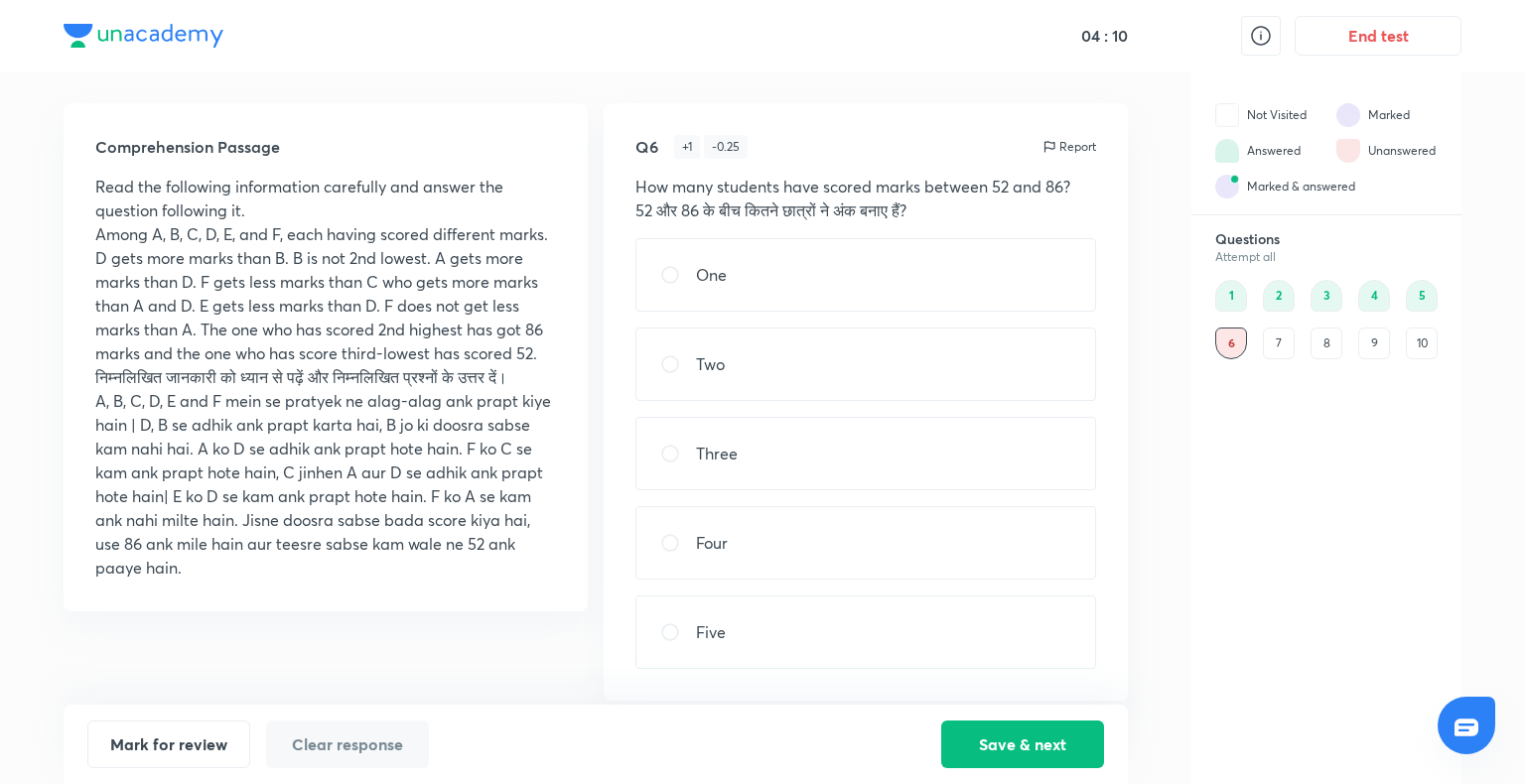 click on "One" at bounding box center [866, 275] 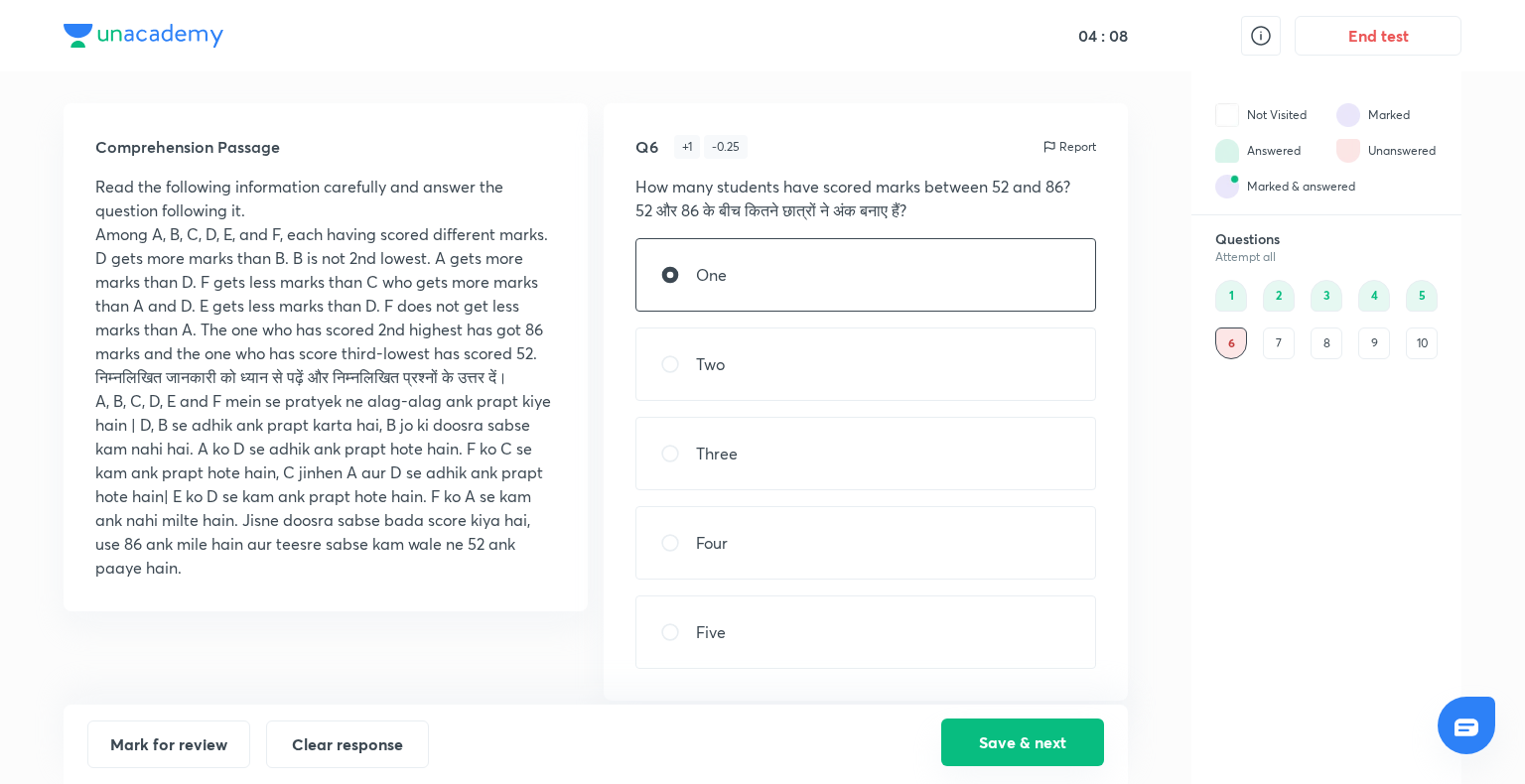 click on "Save & next" at bounding box center [1023, 742] 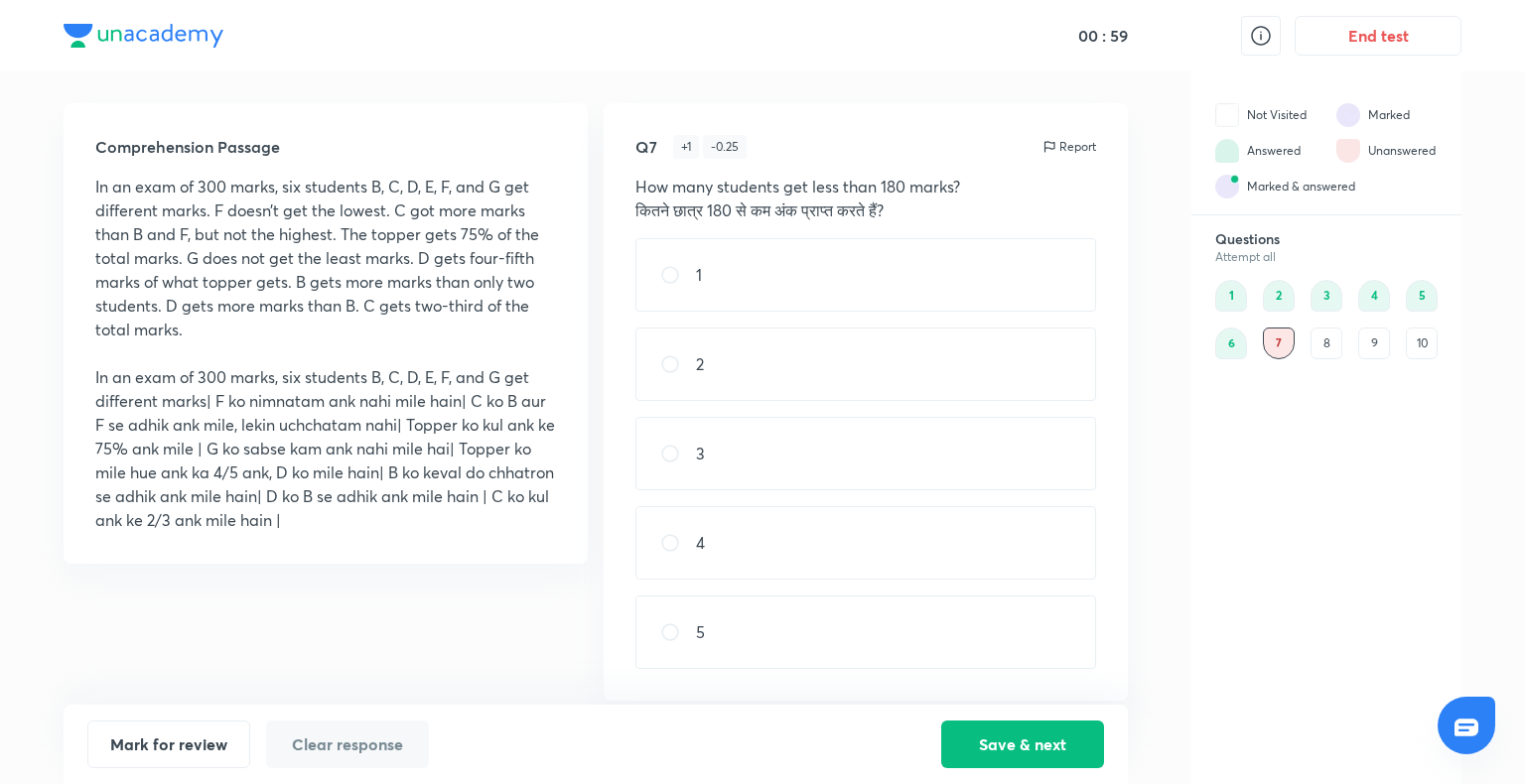 click on "3" at bounding box center [866, 454] 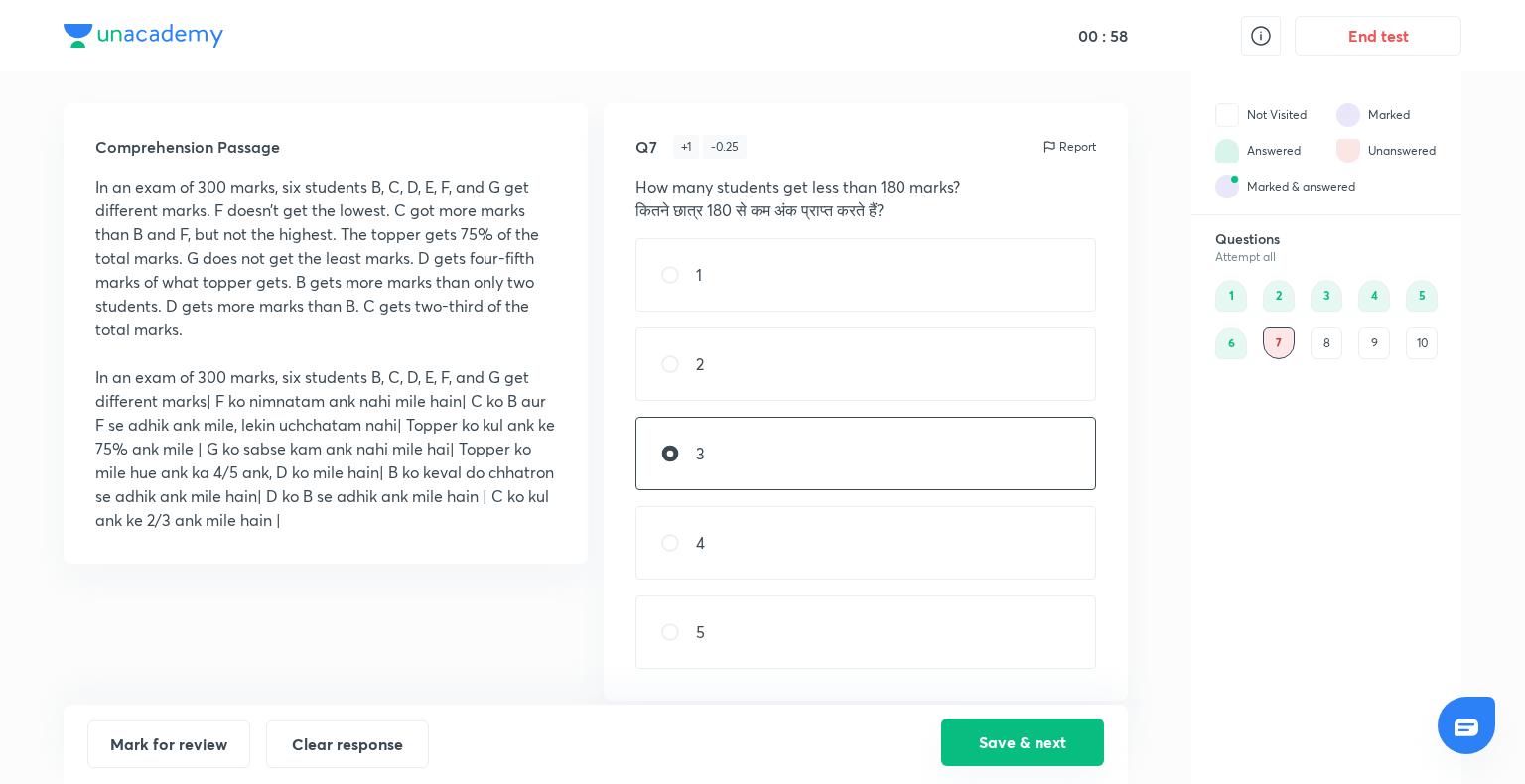 click on "Save & next" at bounding box center (1023, 742) 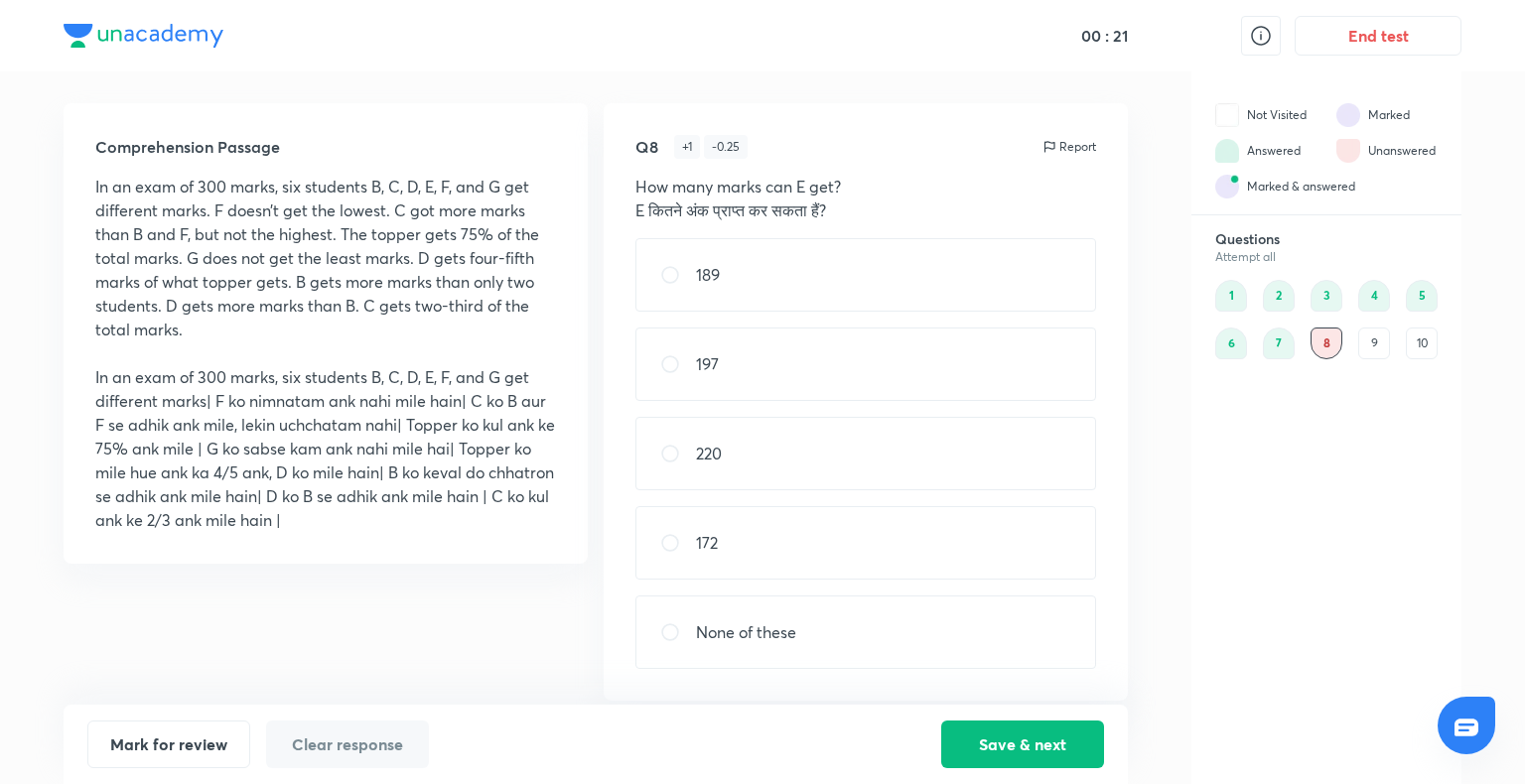 click on "172" at bounding box center [866, 543] 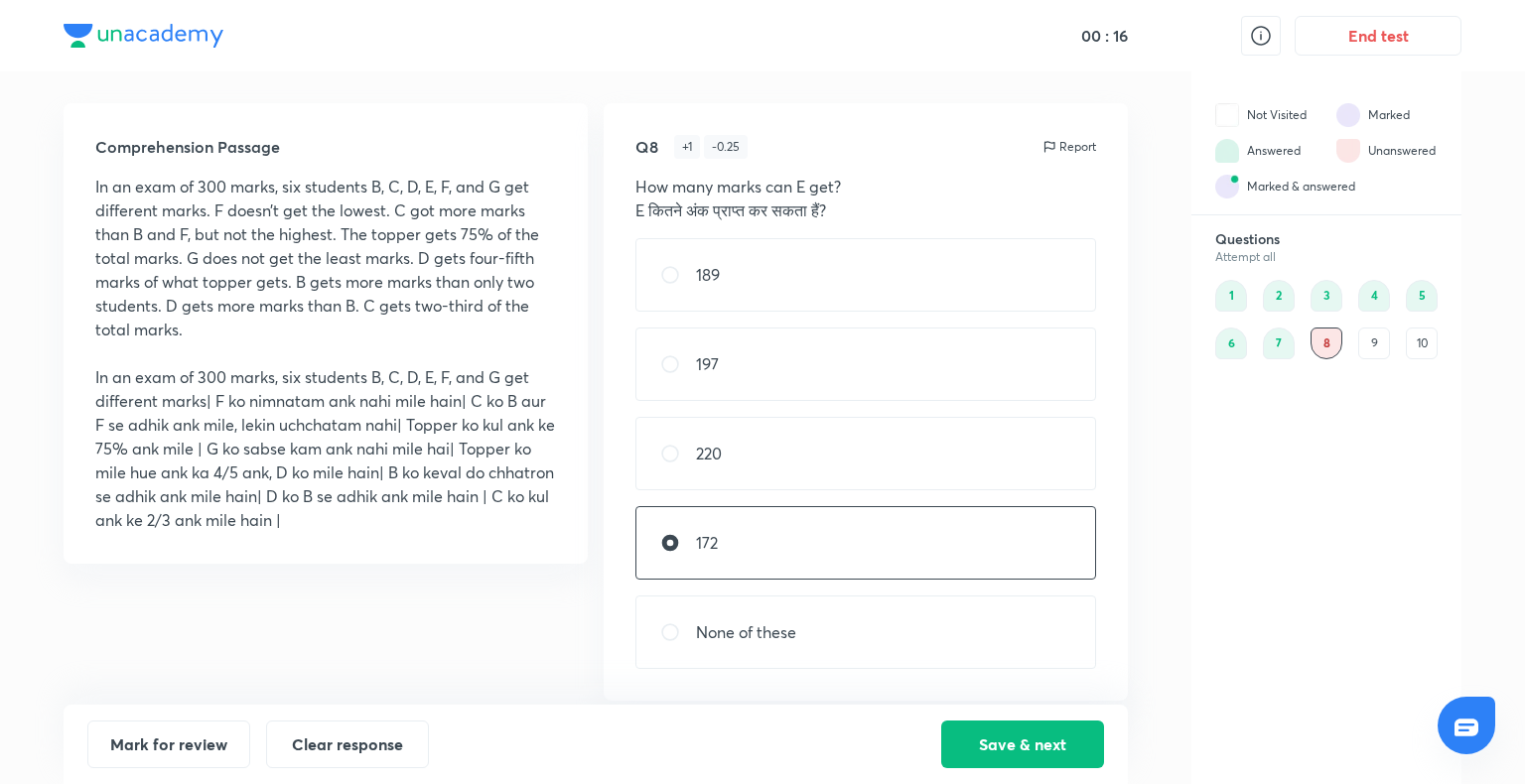 click on "None of these" at bounding box center (866, 632) 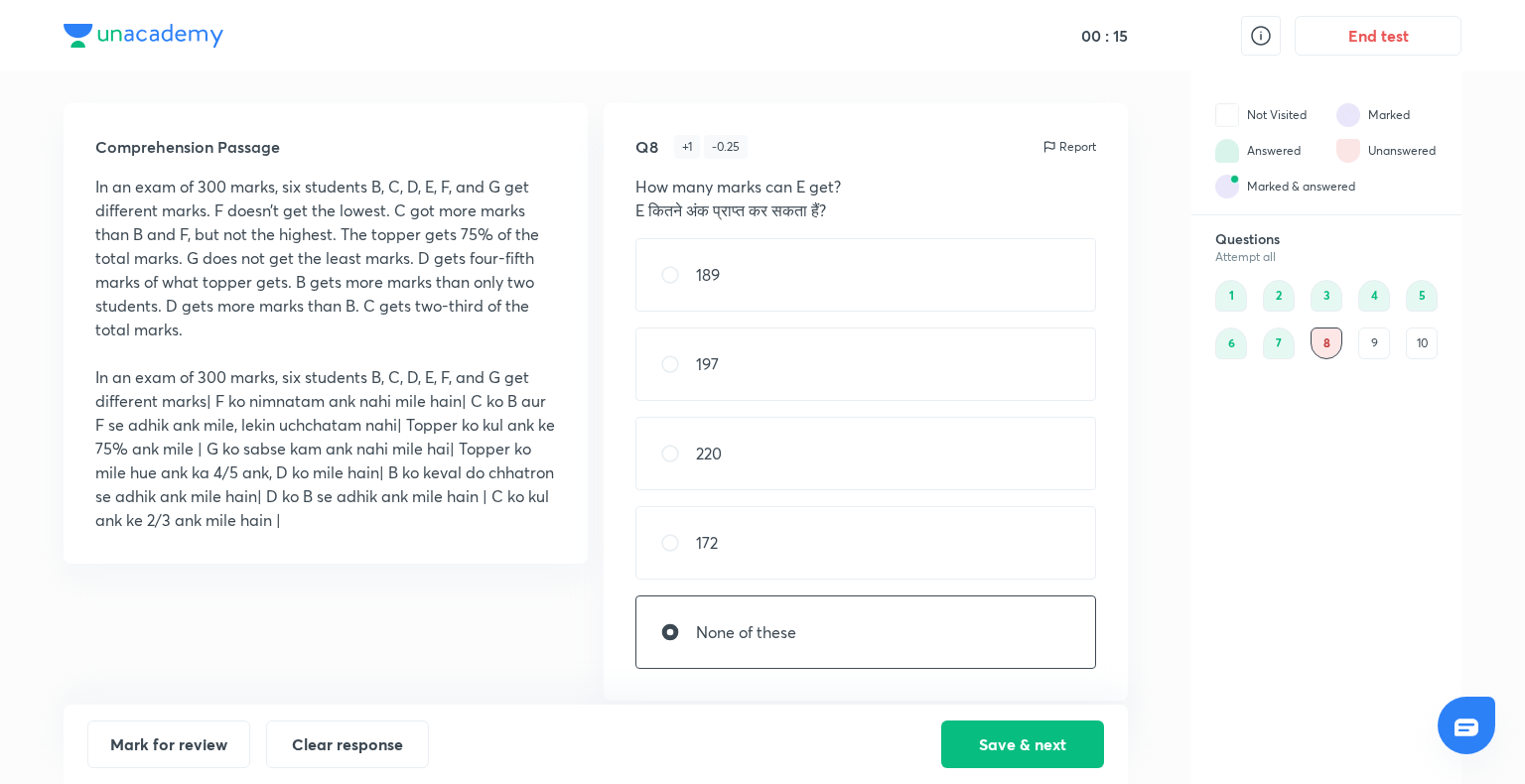click on "172" at bounding box center (866, 543) 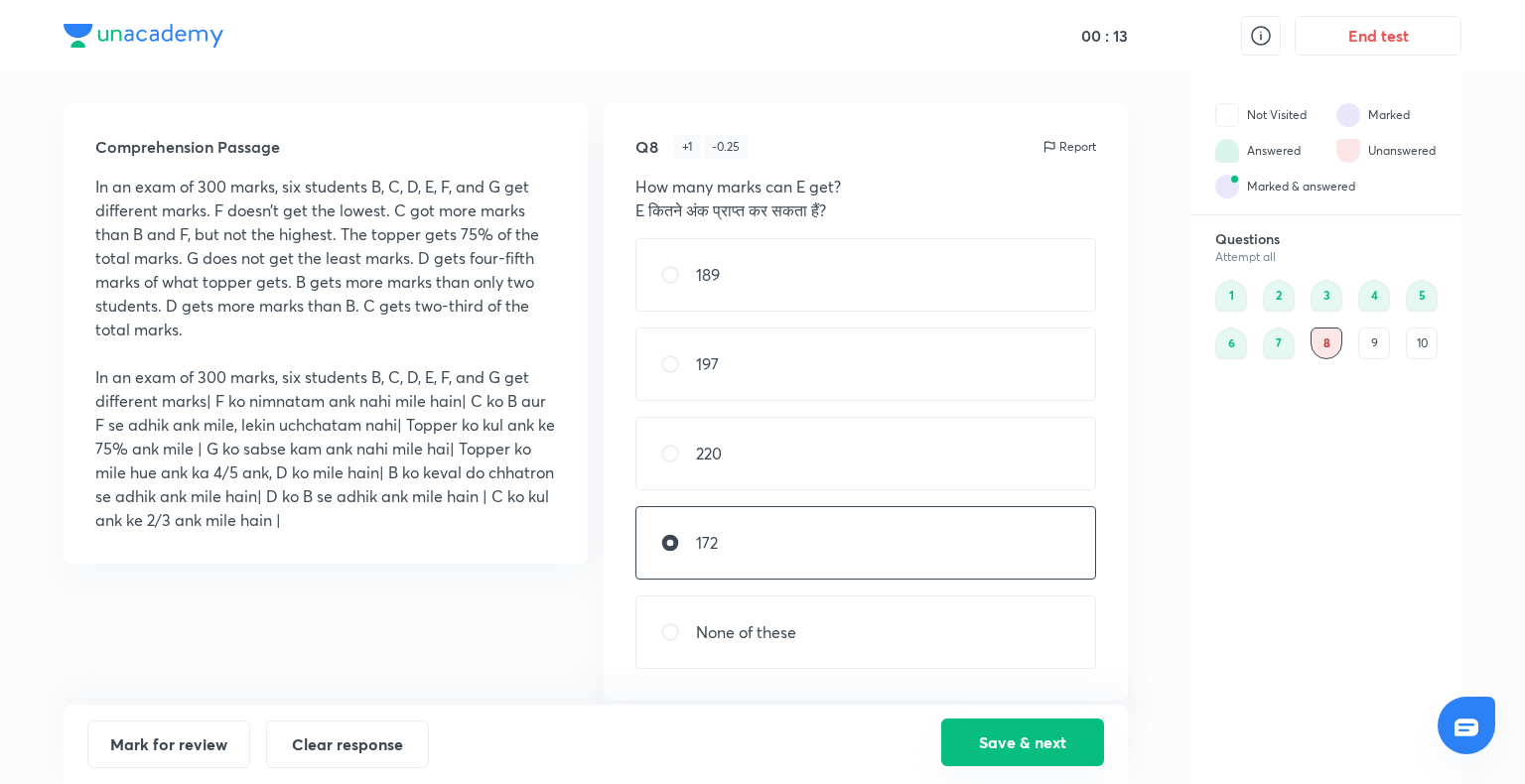 click on "Save & next" at bounding box center (1023, 742) 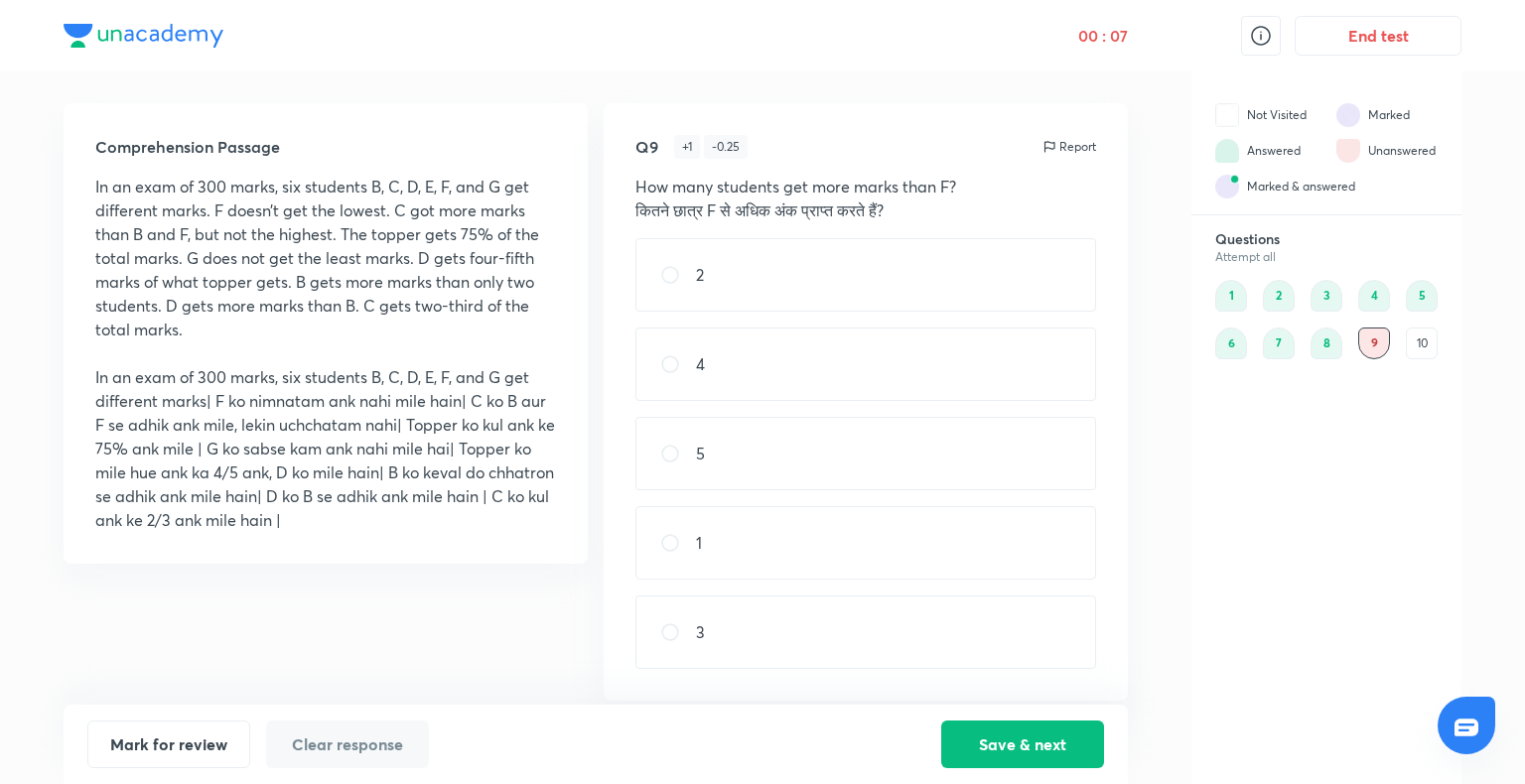 click on "4" at bounding box center (866, 364) 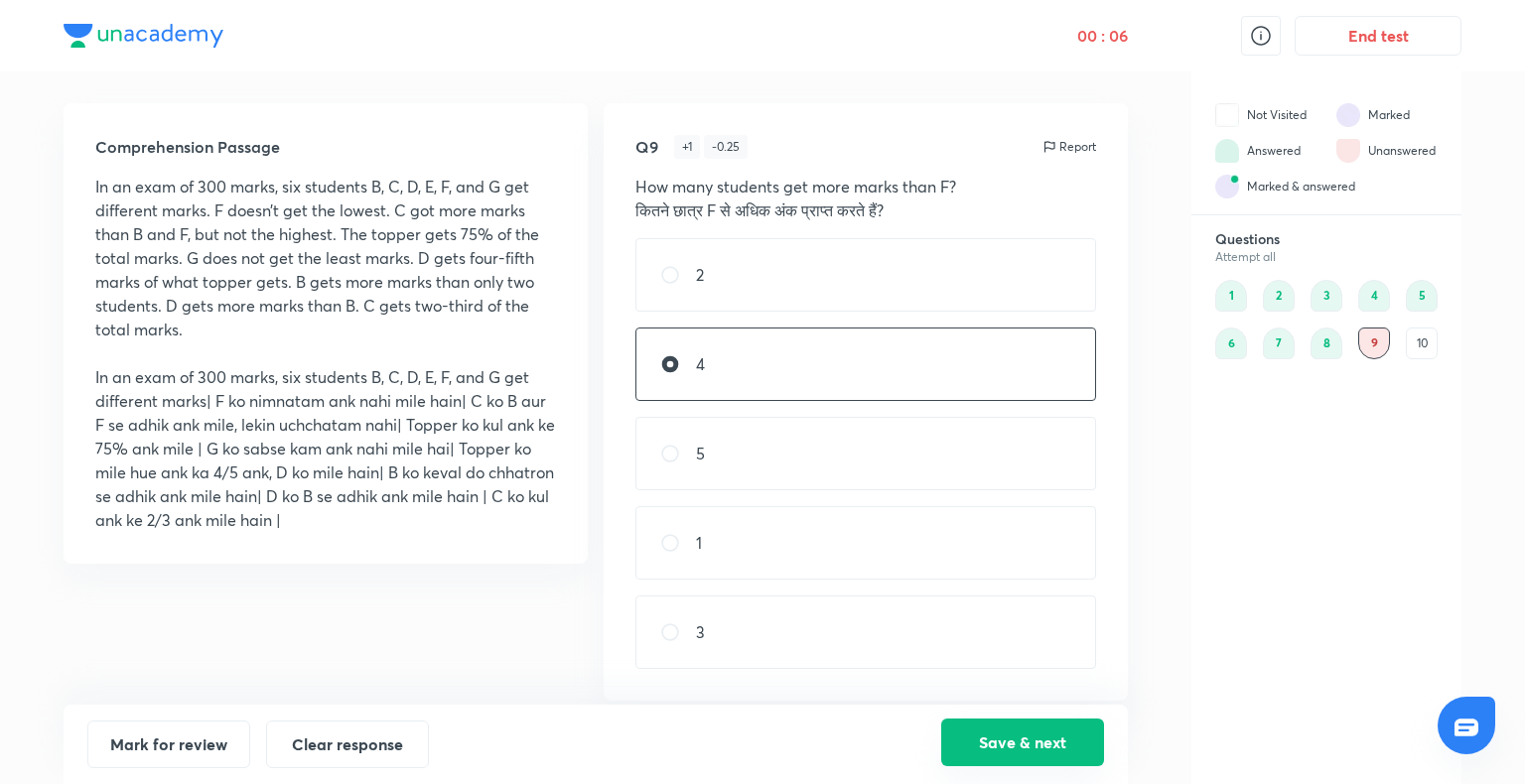 click on "Save & next" at bounding box center [1023, 742] 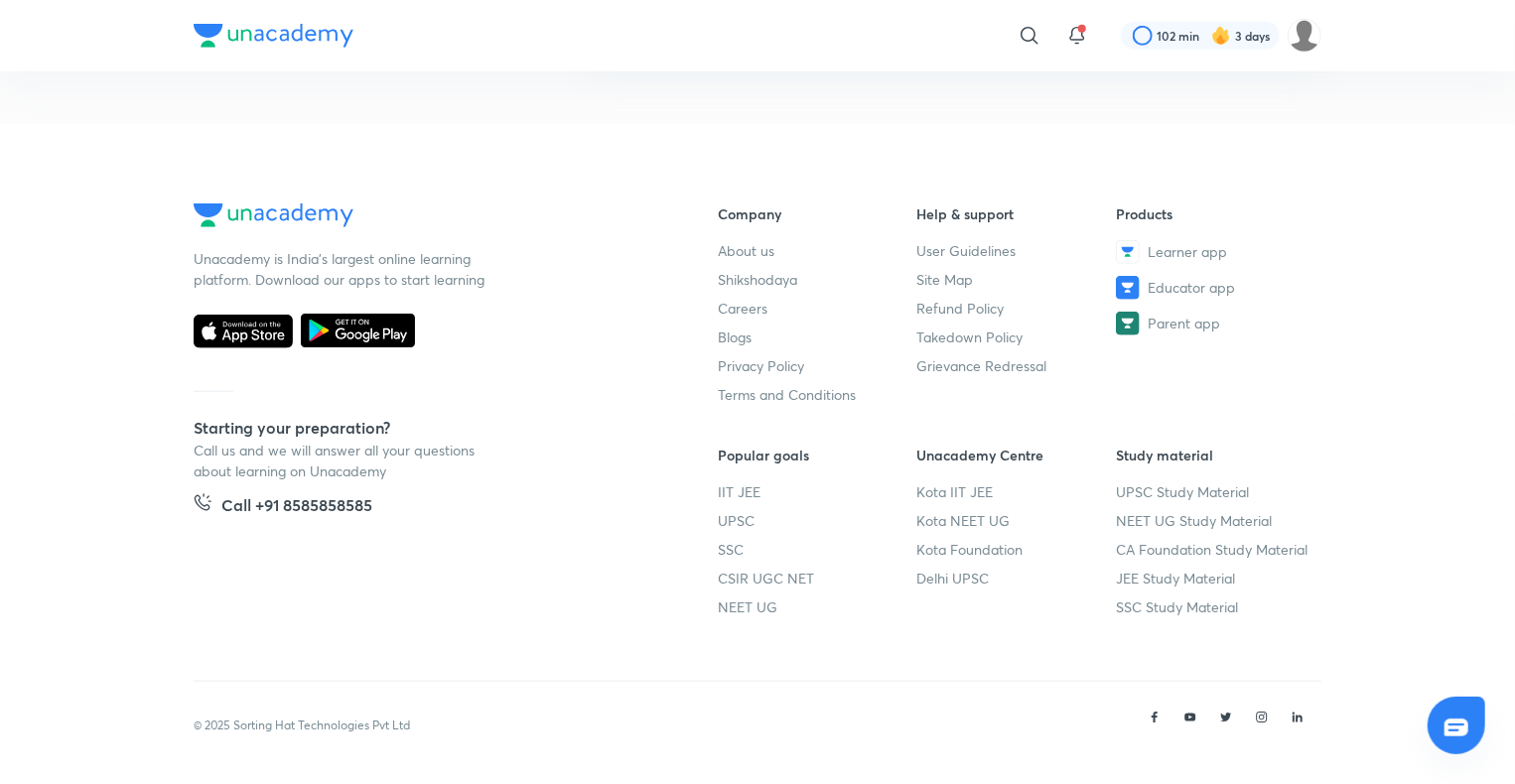 scroll, scrollTop: 0, scrollLeft: 0, axis: both 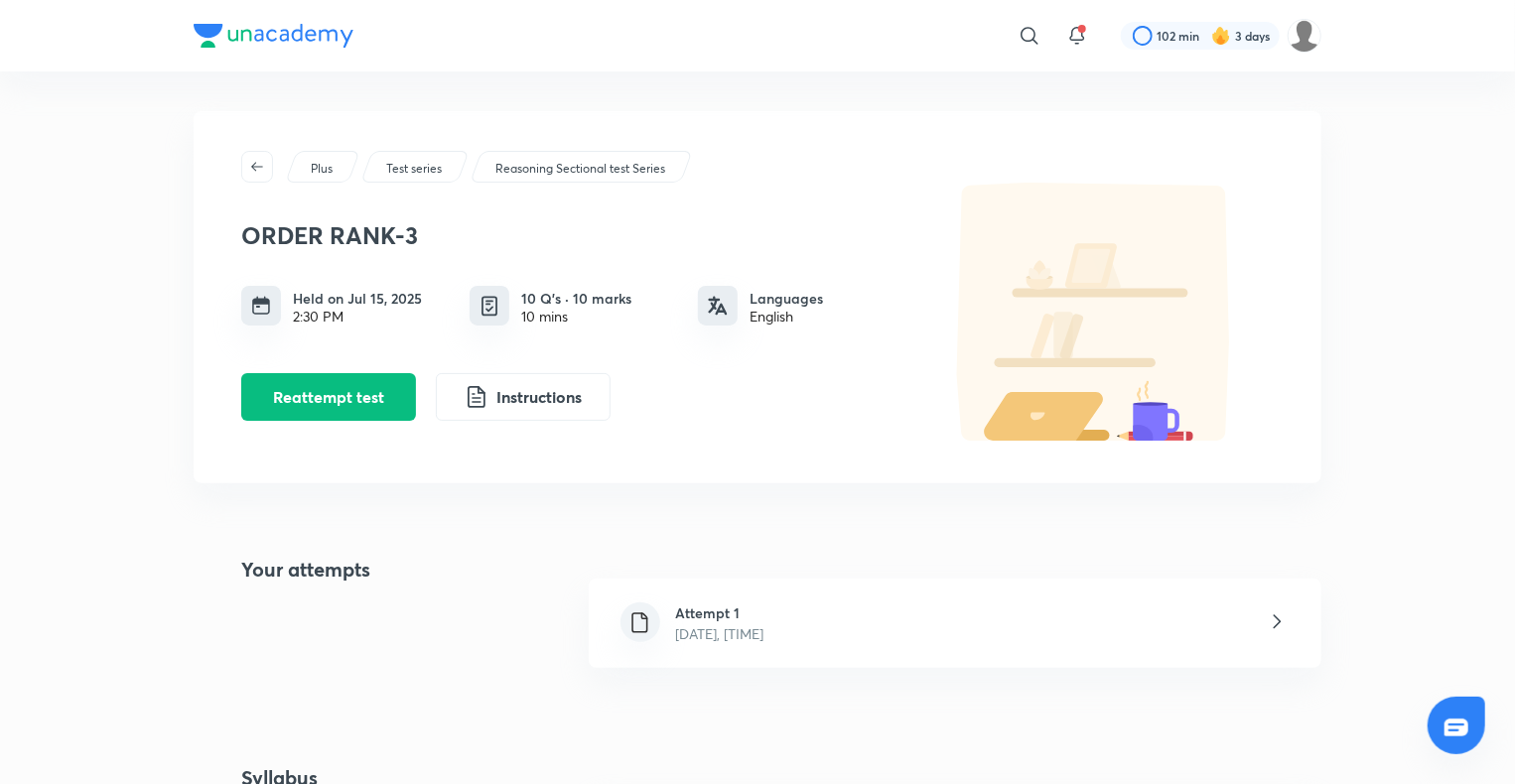 click on "Attempt 1" at bounding box center [720, 612] 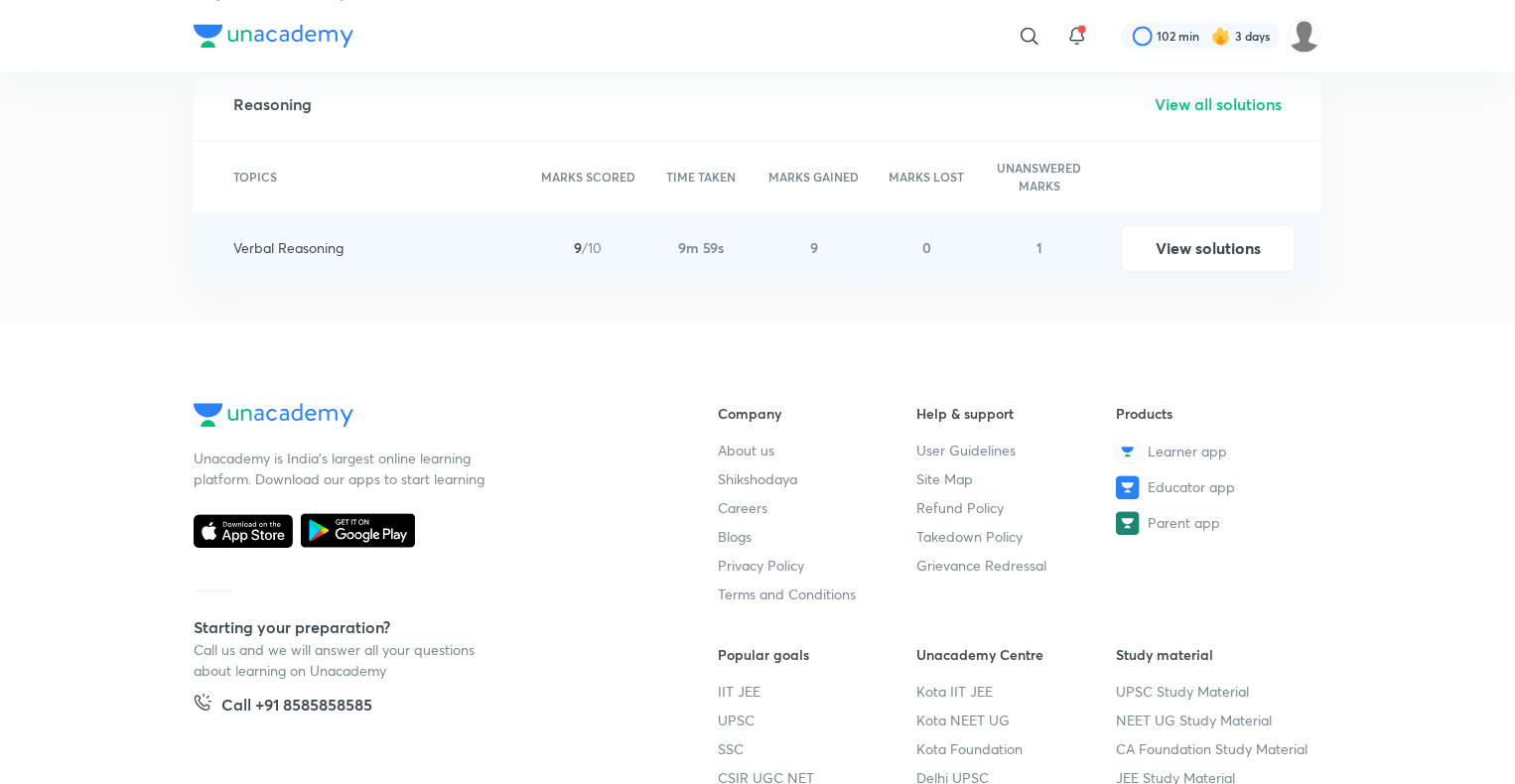 scroll, scrollTop: 2356, scrollLeft: 0, axis: vertical 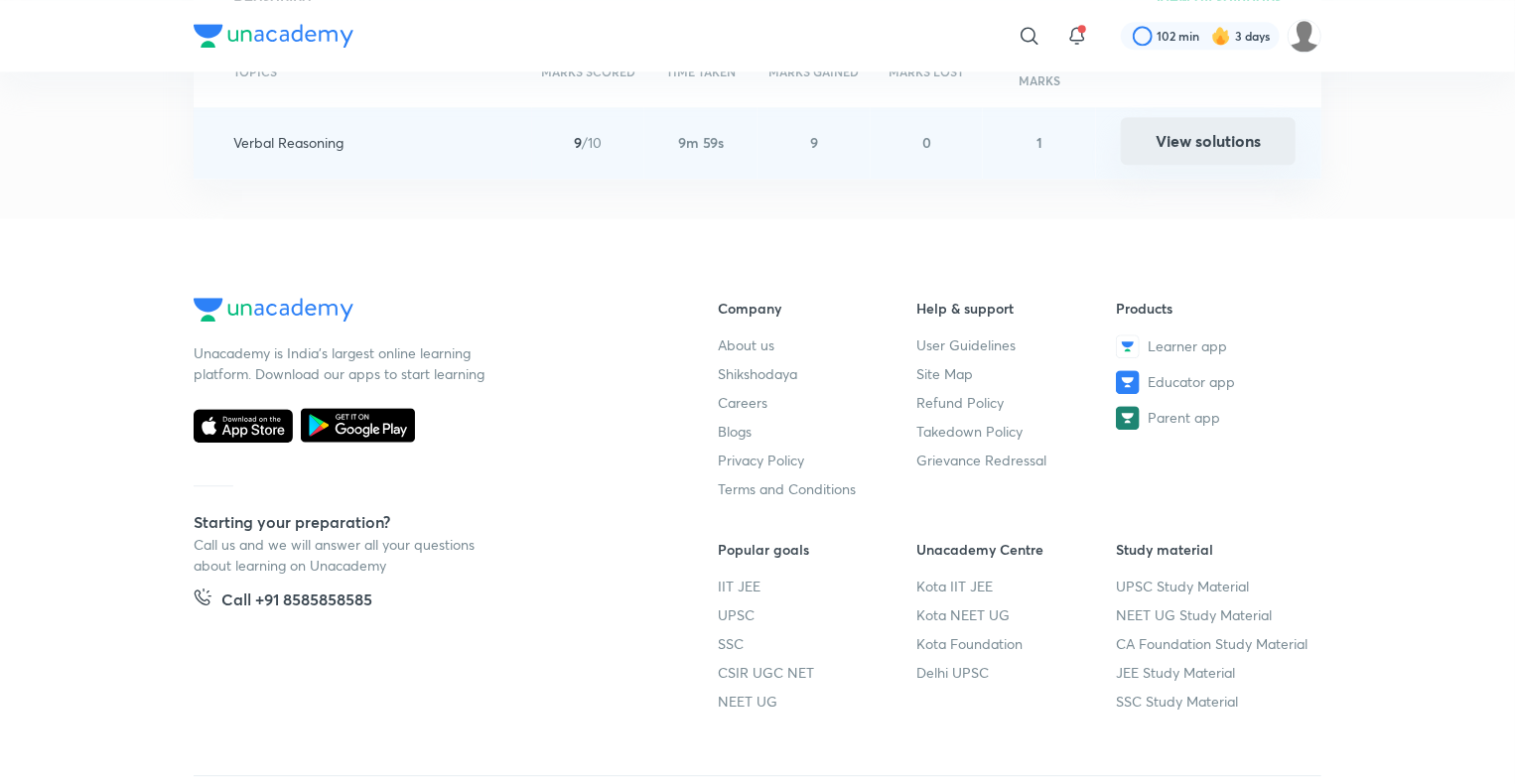 click on "View solutions" at bounding box center (1208, 141) 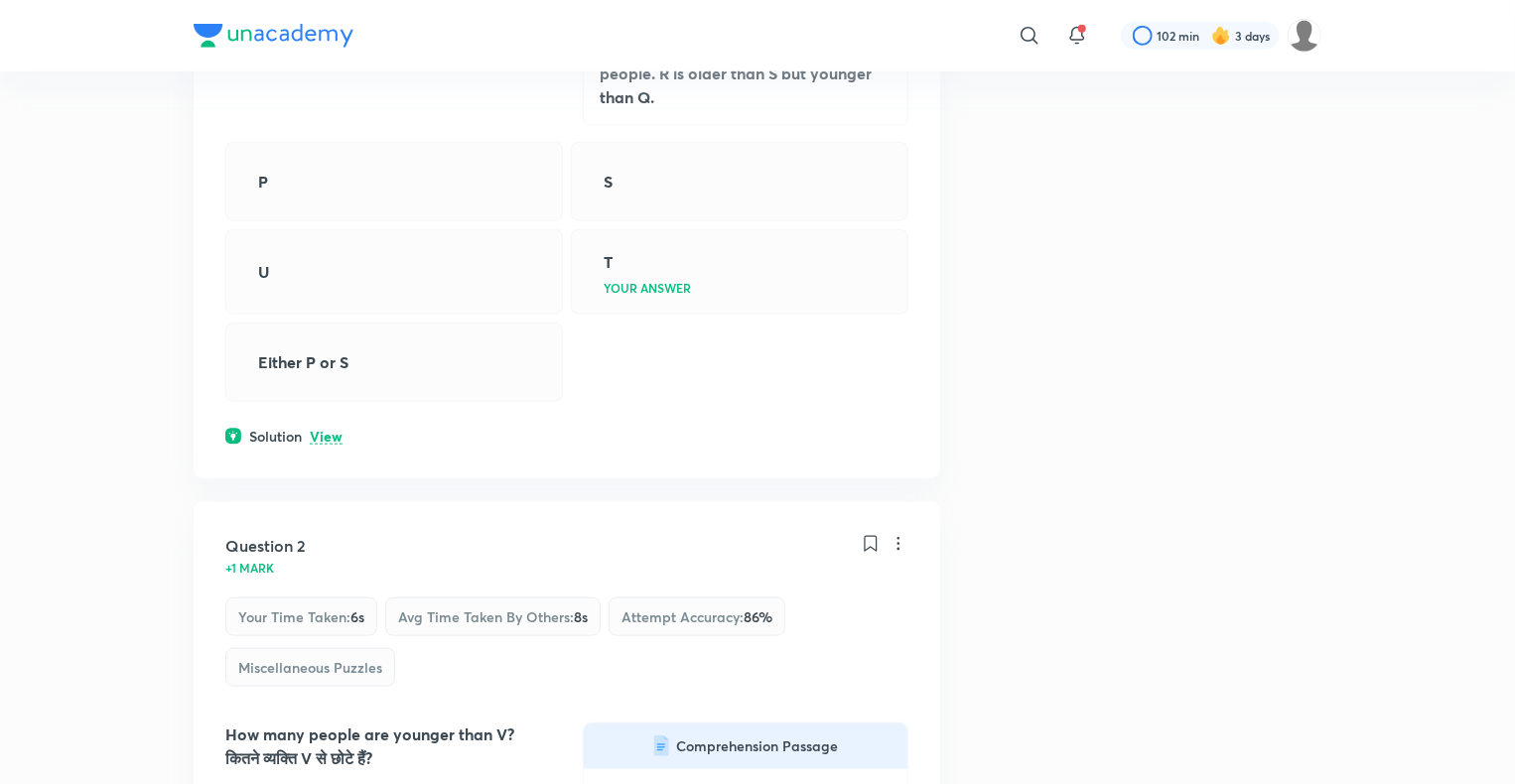 scroll, scrollTop: 881, scrollLeft: 0, axis: vertical 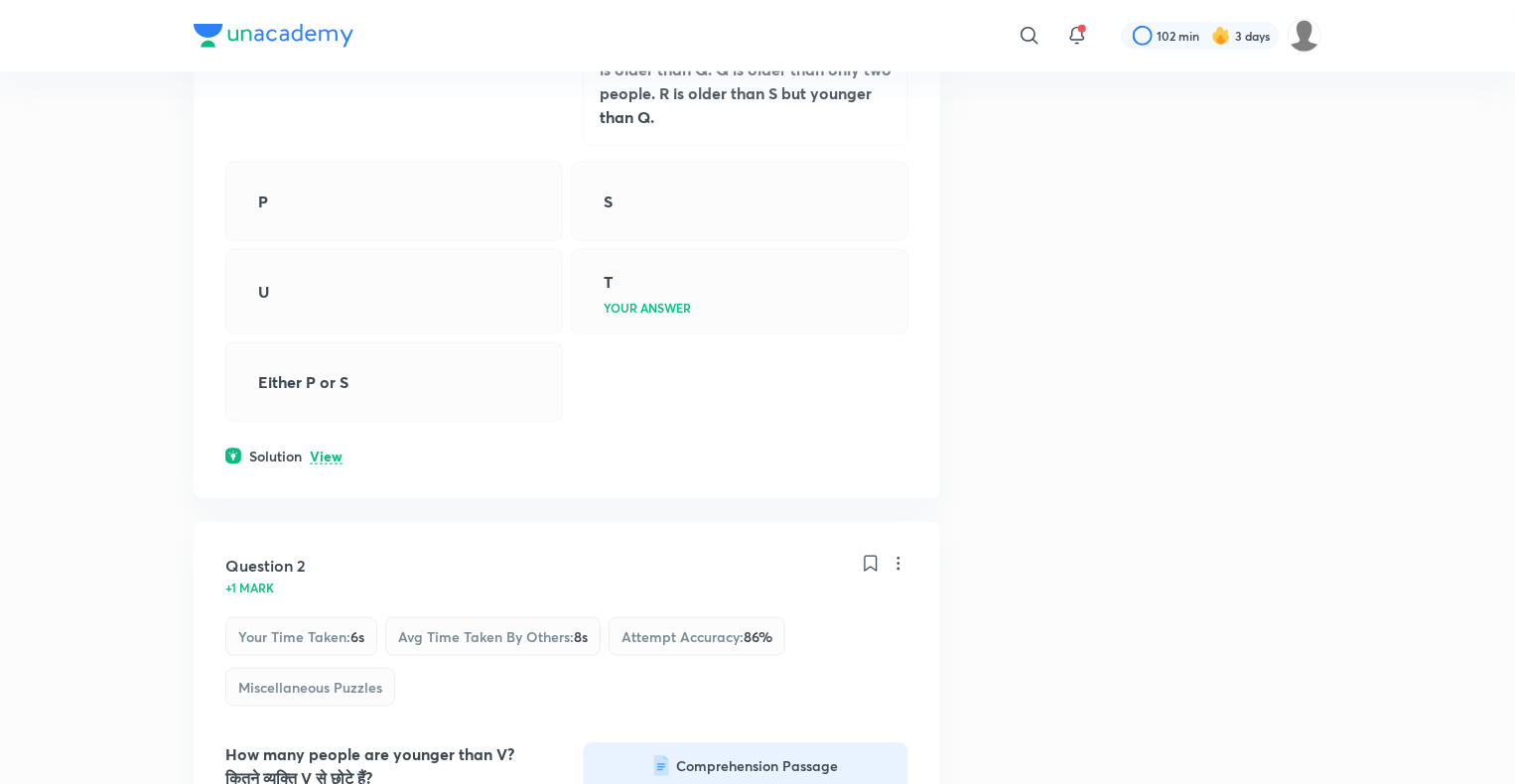 click on "View" at bounding box center (326, 457) 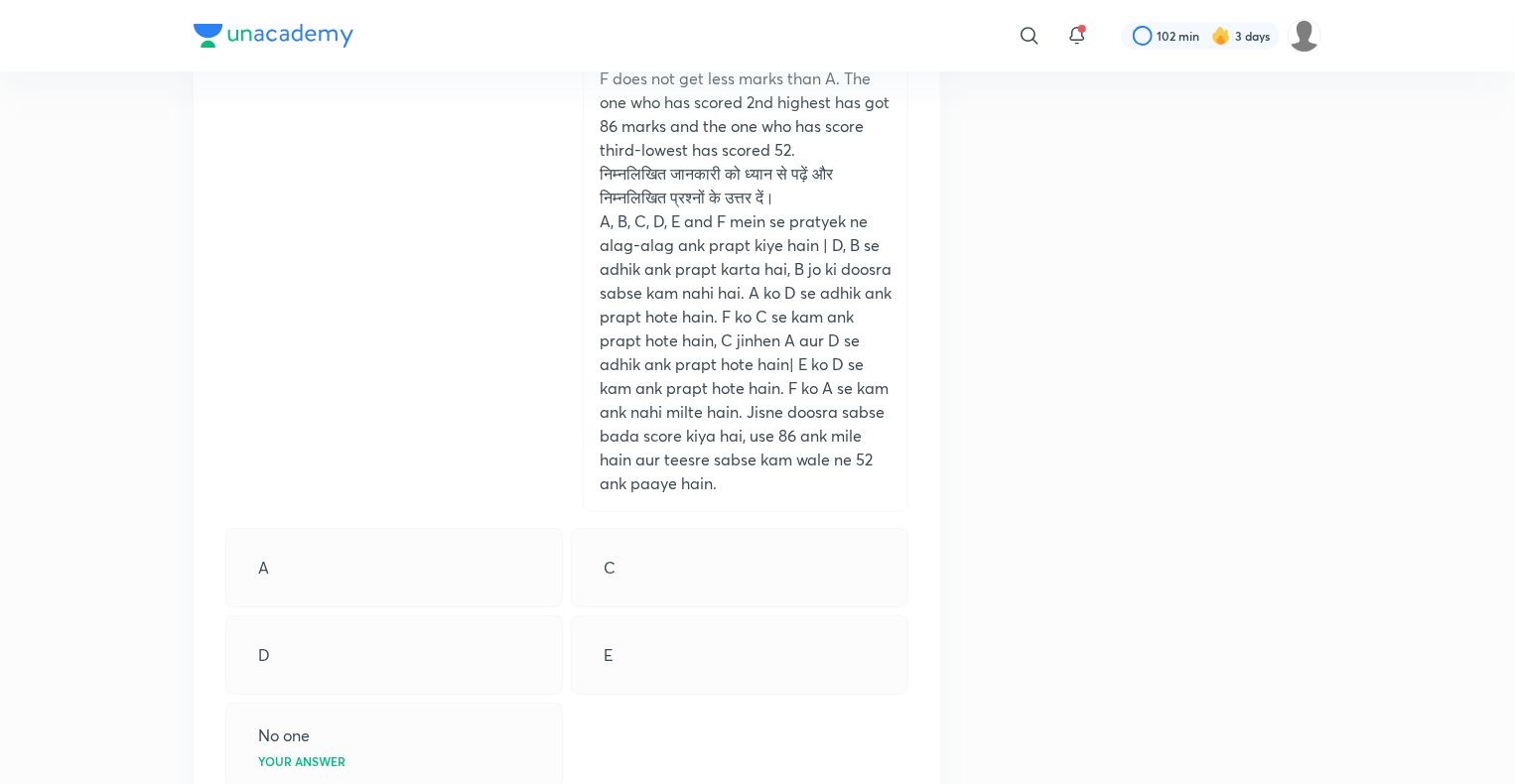 scroll, scrollTop: 4048, scrollLeft: 0, axis: vertical 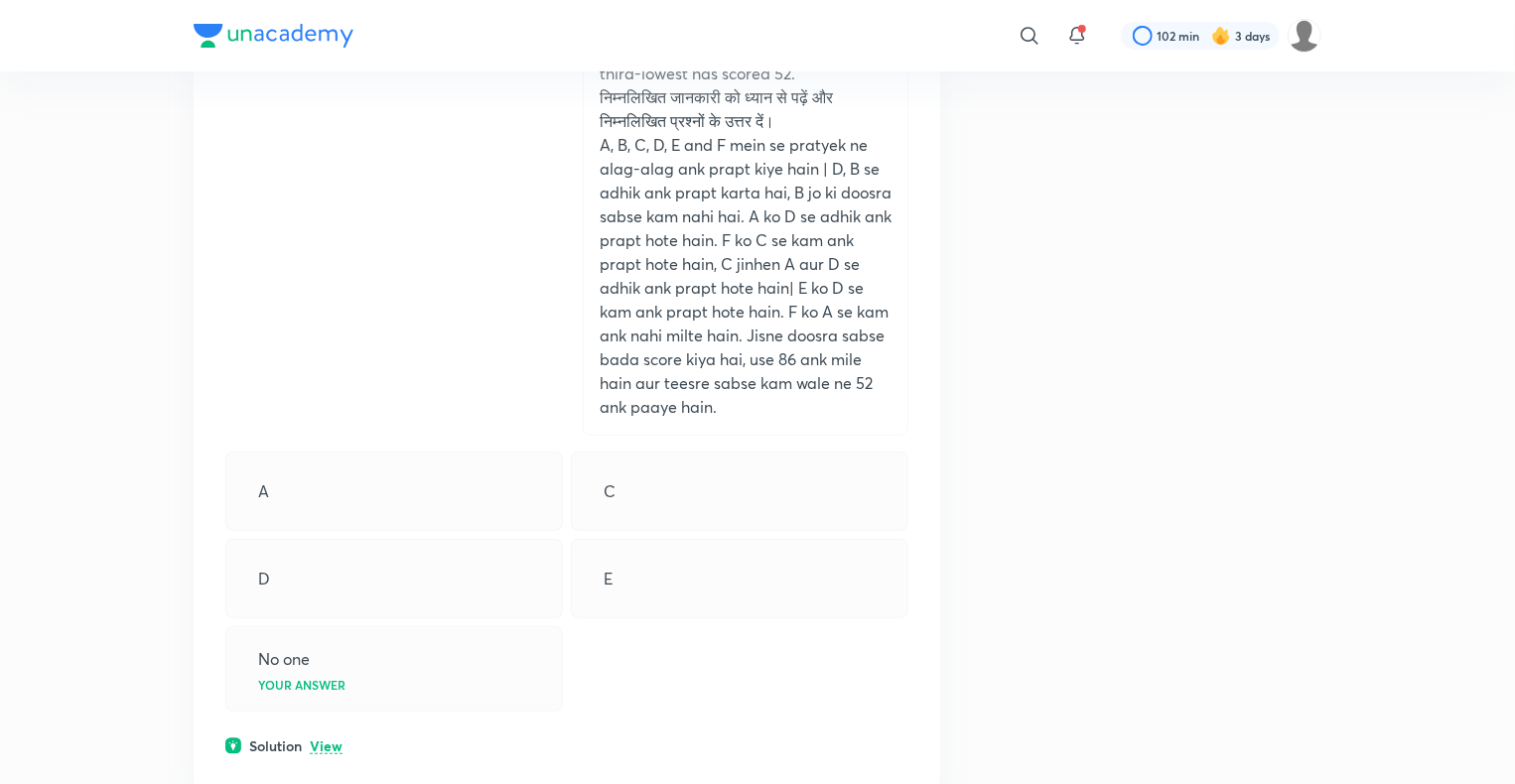 click on "View" at bounding box center (326, 746) 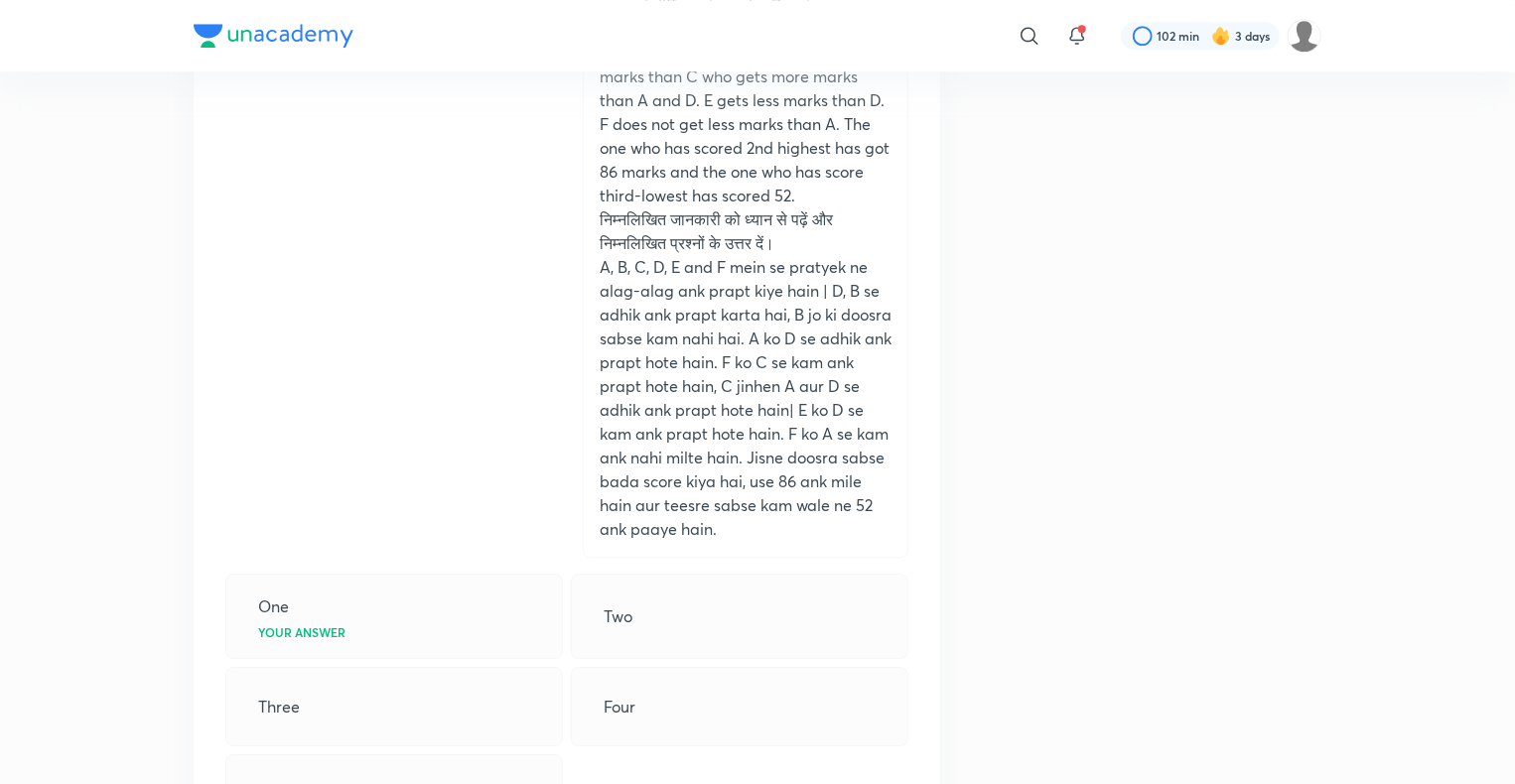 scroll, scrollTop: 6584, scrollLeft: 0, axis: vertical 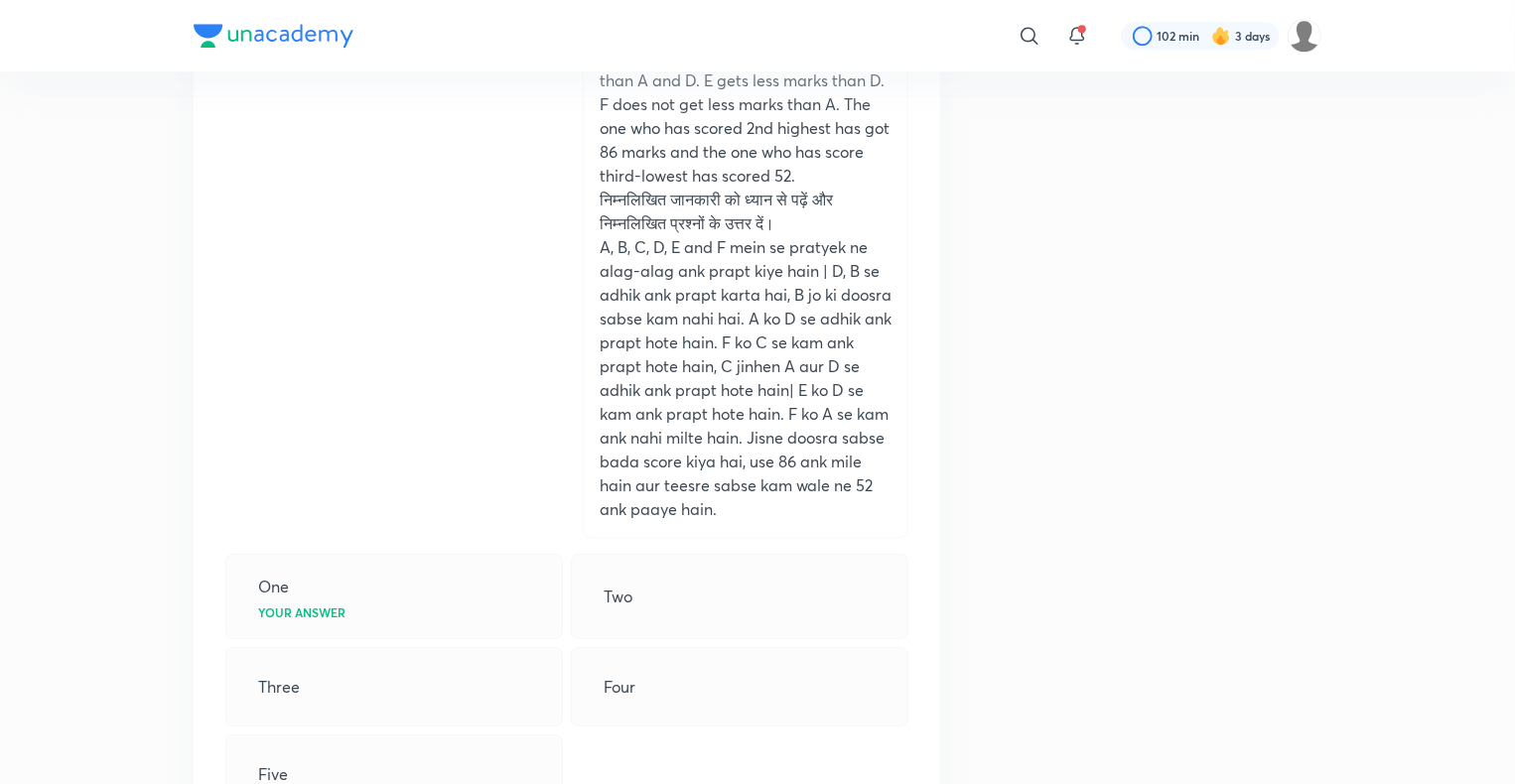 click on "Solution View" at bounding box center (567, 848) 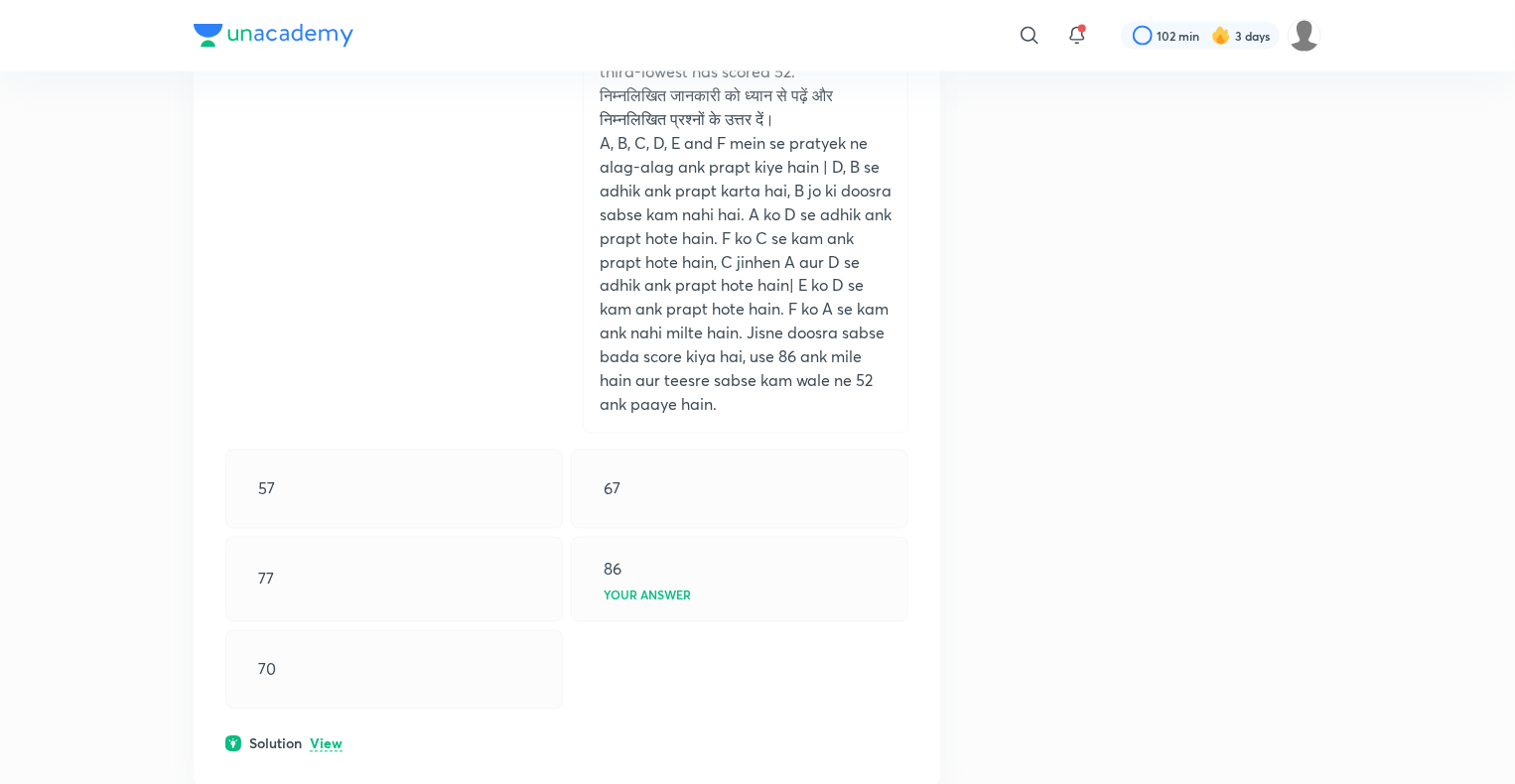 scroll, scrollTop: 5387, scrollLeft: 0, axis: vertical 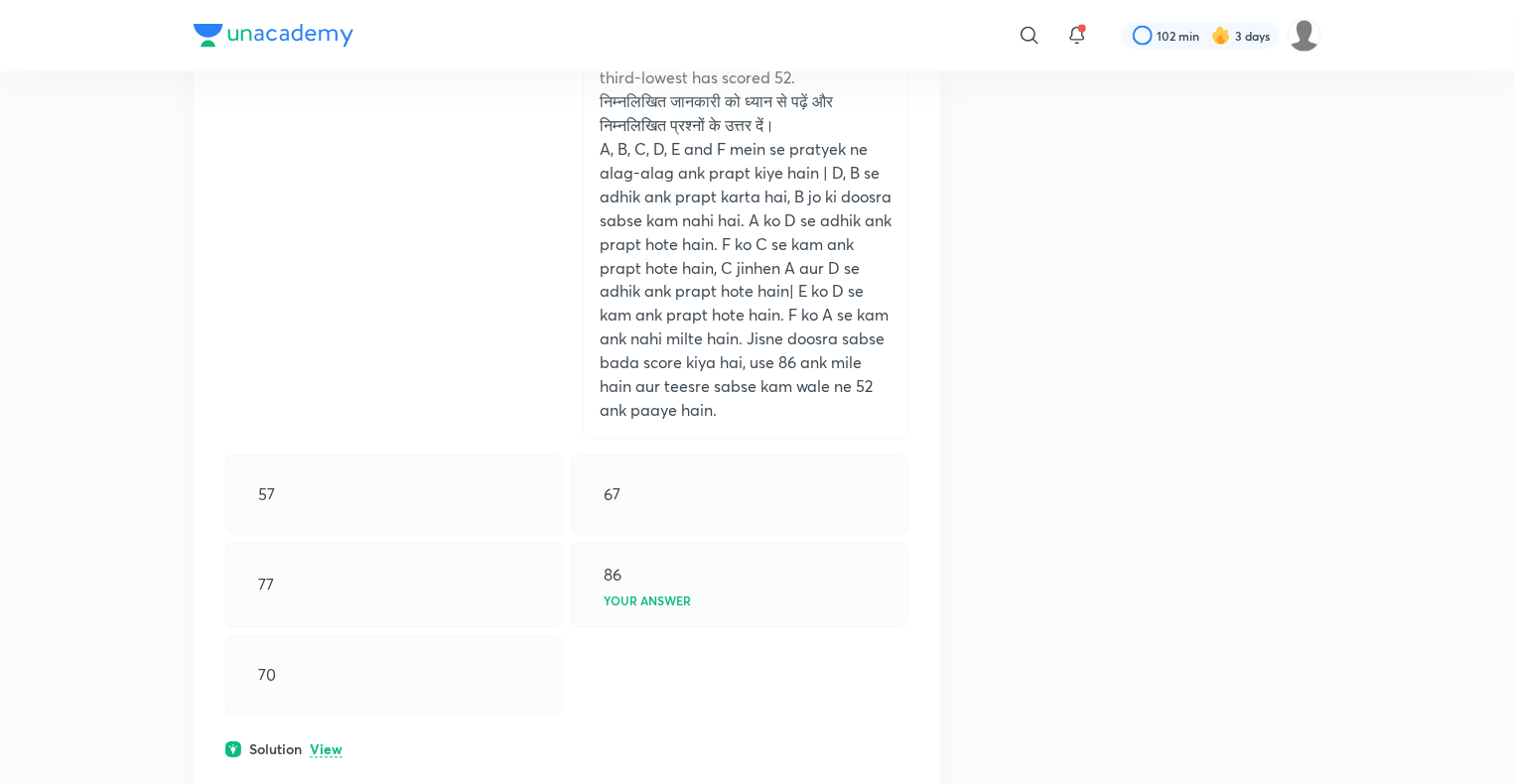 click on "View" at bounding box center [326, 750] 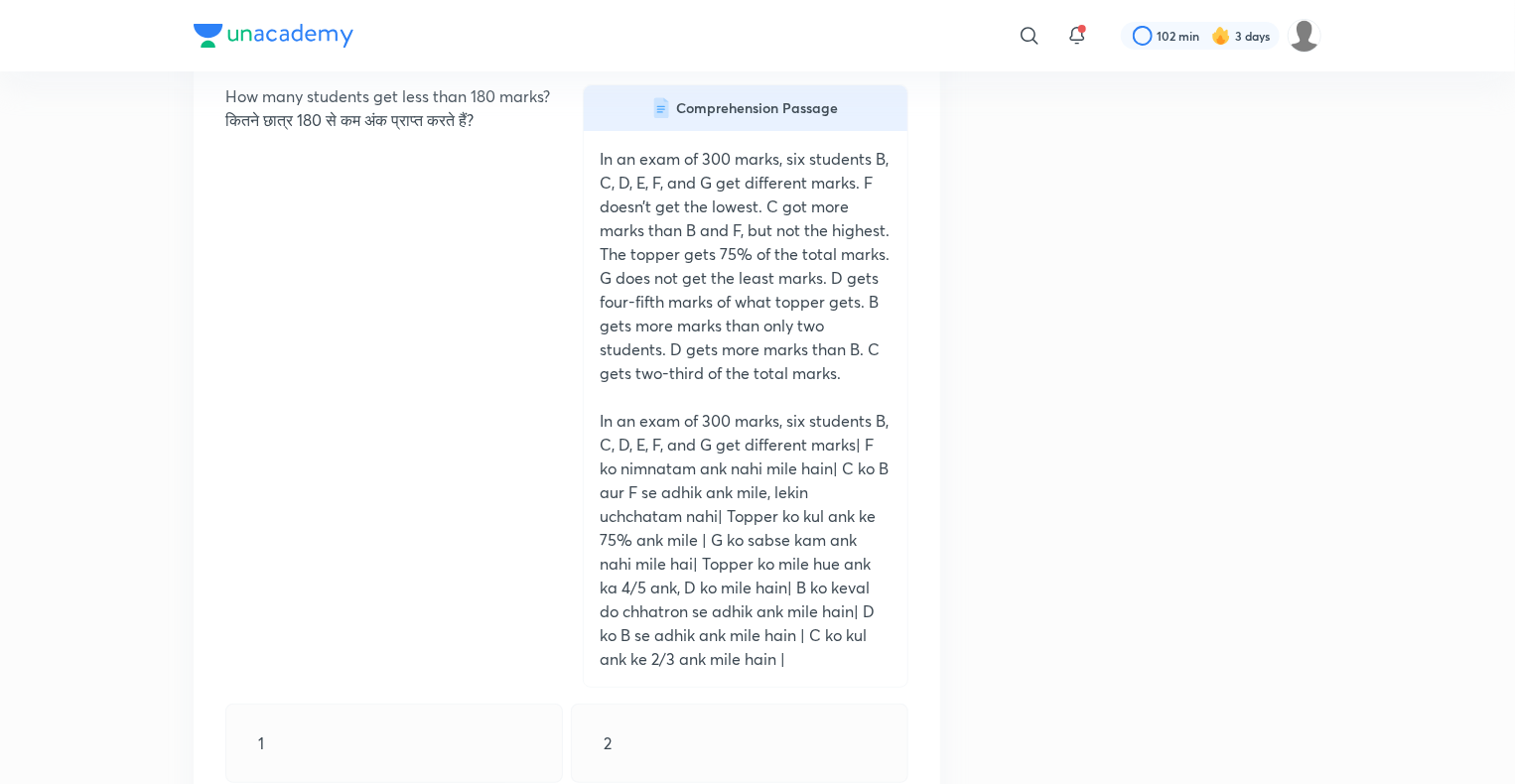scroll, scrollTop: 7802, scrollLeft: 0, axis: vertical 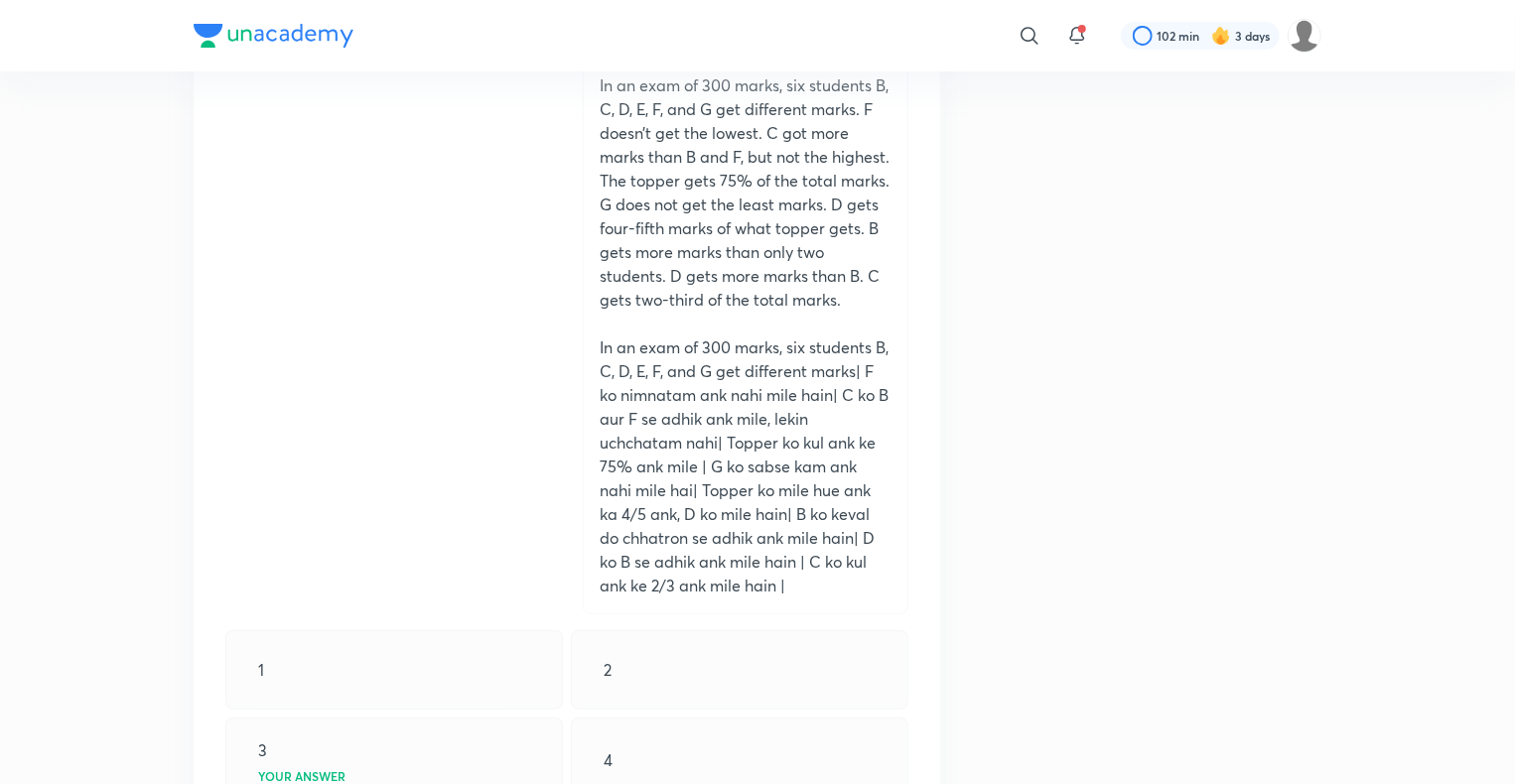 click on "View" at bounding box center (326, 925) 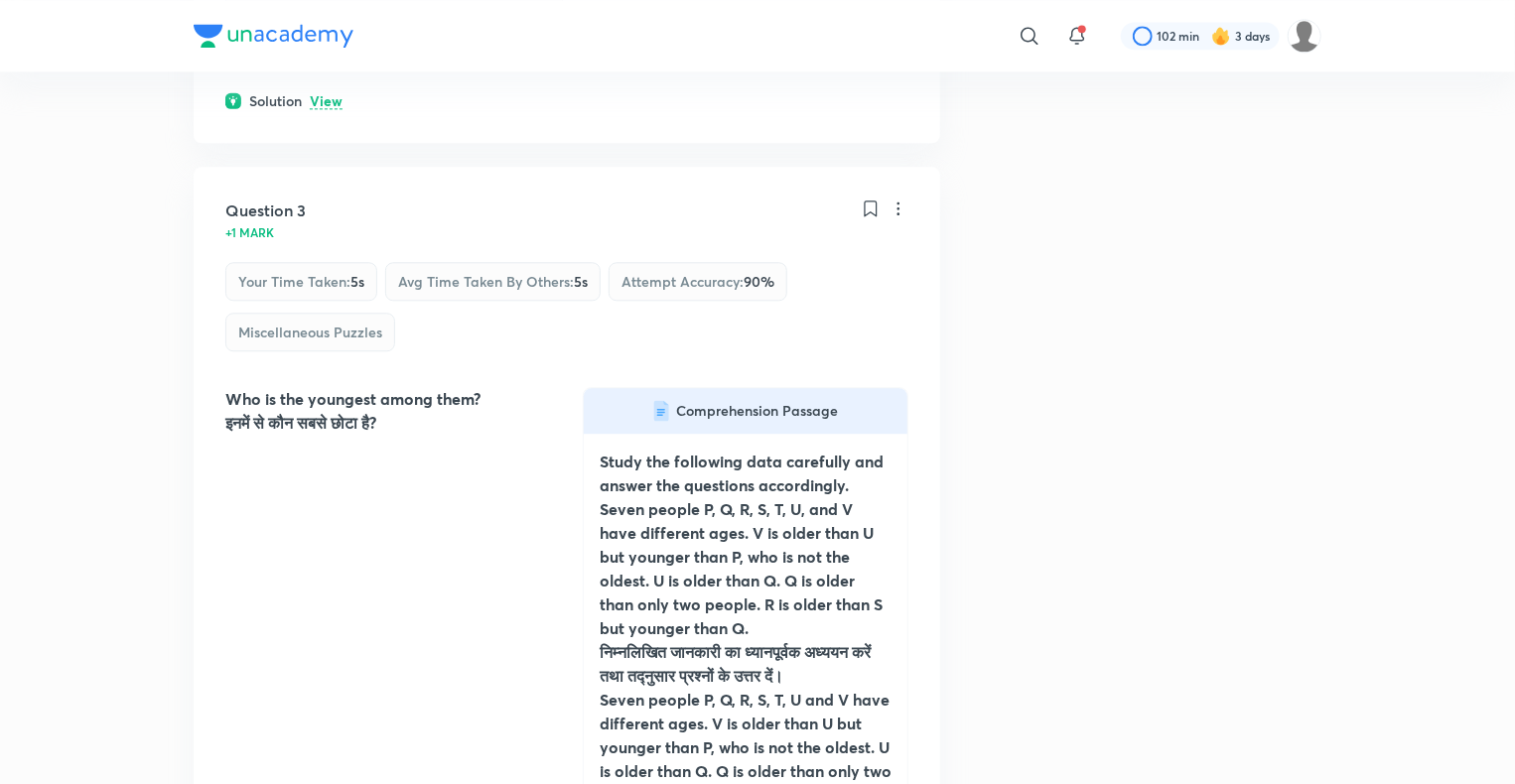 scroll, scrollTop: 2338, scrollLeft: 0, axis: vertical 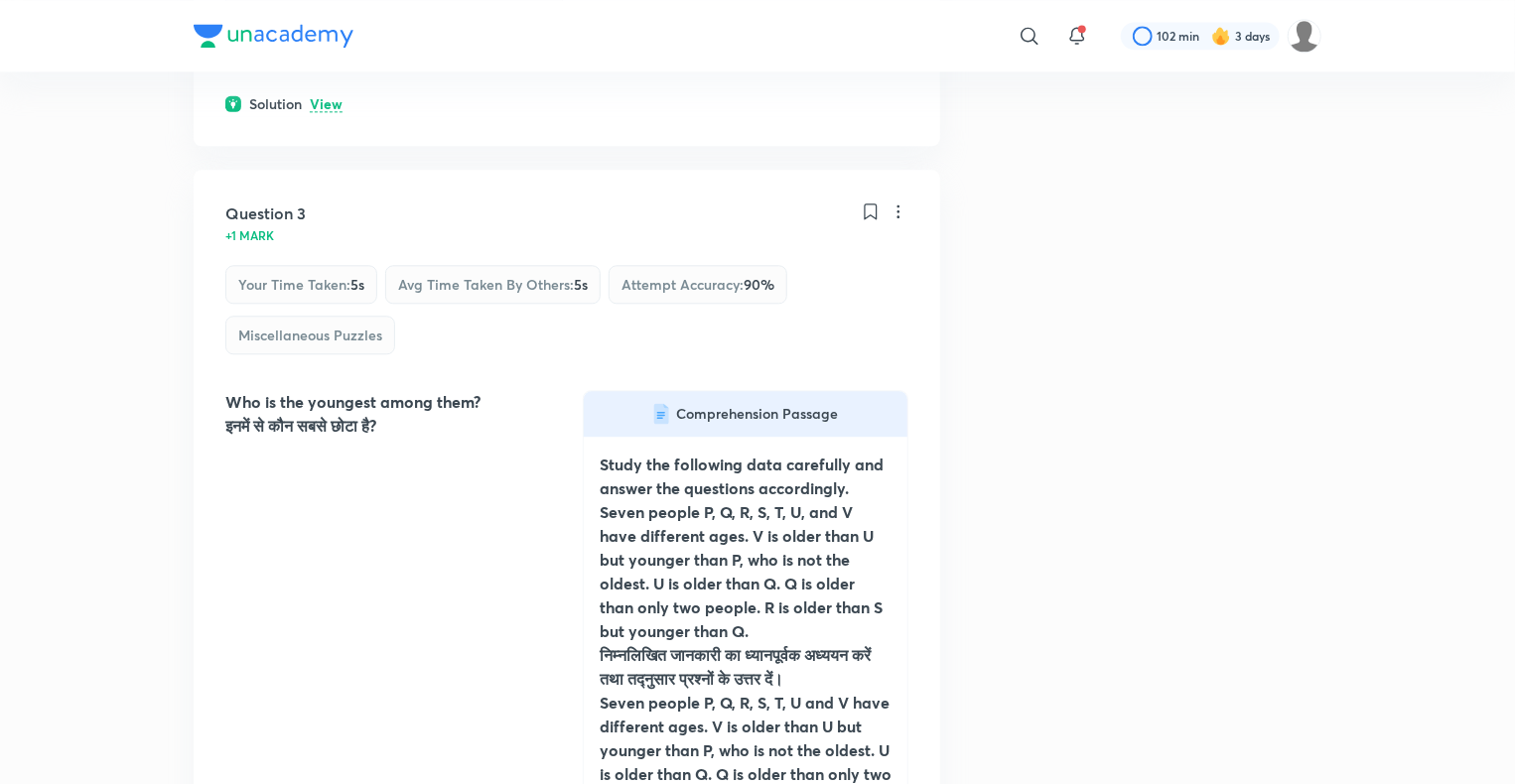 click on "Question 1 +1 mark Your time taken : 1m 59s Avg time taken by others : 2m 18s Attempt accuracy : 86 % Order & Ranking Test Who is the oldest among them? Comprehension Passage Study the following data carefully and answer the questions accordingly. Seven people P, Q, R, S, T, U, and V have different ages. V is older than U but younger than P, who is not the oldest. U is older than Q. Q is older than only two people. R is older than S but younger than Q. निम्नलिखित जानकारी का ध्यानपूर्वक अध्ययन करें तथा तद्नुसार प्रश्नों के उत्तर दें। P S U T Your answer Either P or S Solution Hide T > P > V > U > Q > R > S Question 2 +1 mark Your time taken : 6s Avg time taken by others : 8s Attempt accuracy : 86 % Miscellaneous Puzzles How many people are younger than V? ﻿कितने व्यक्ति V से छोटे हैं? Comprehension Passage Three Two Five :" at bounding box center (758, 4055) 